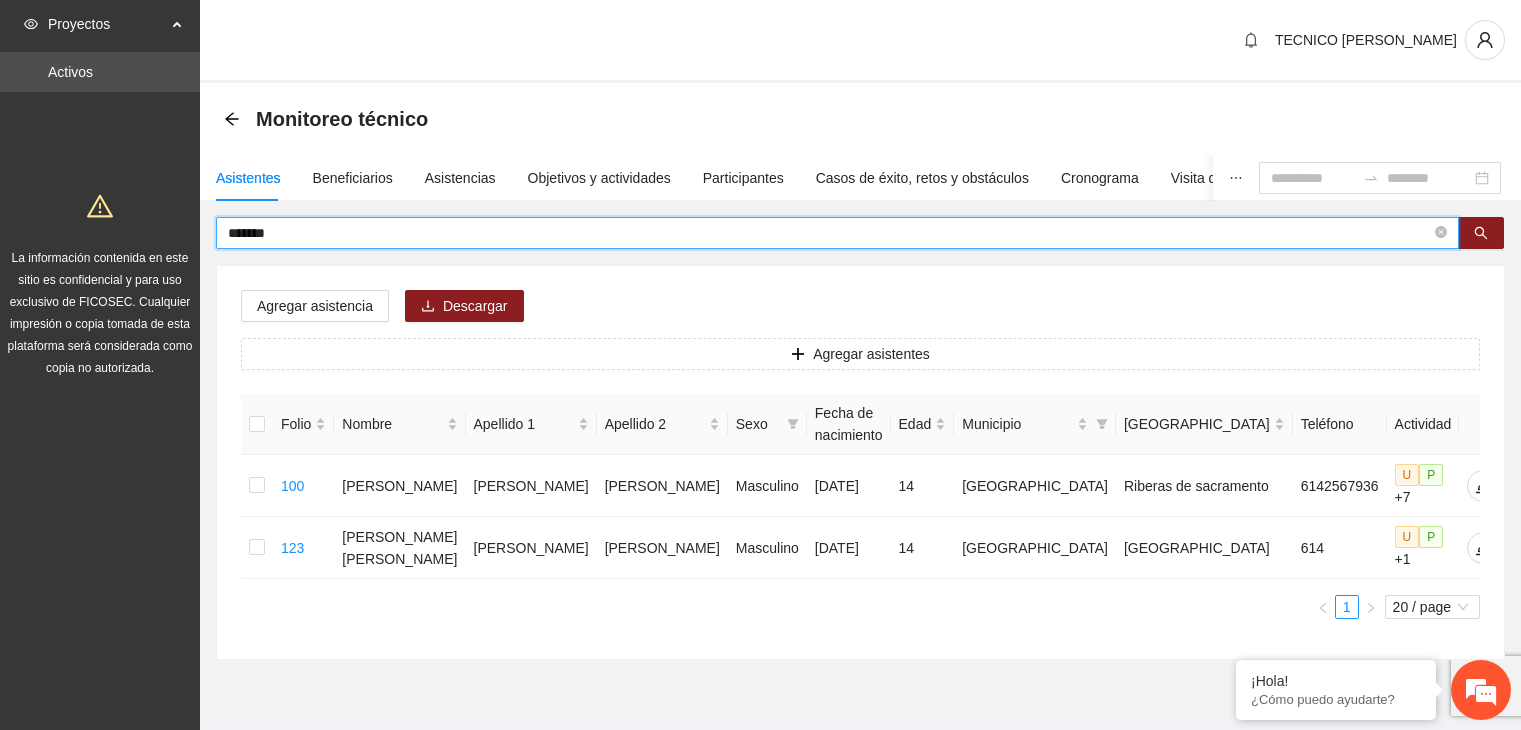 scroll, scrollTop: 0, scrollLeft: 0, axis: both 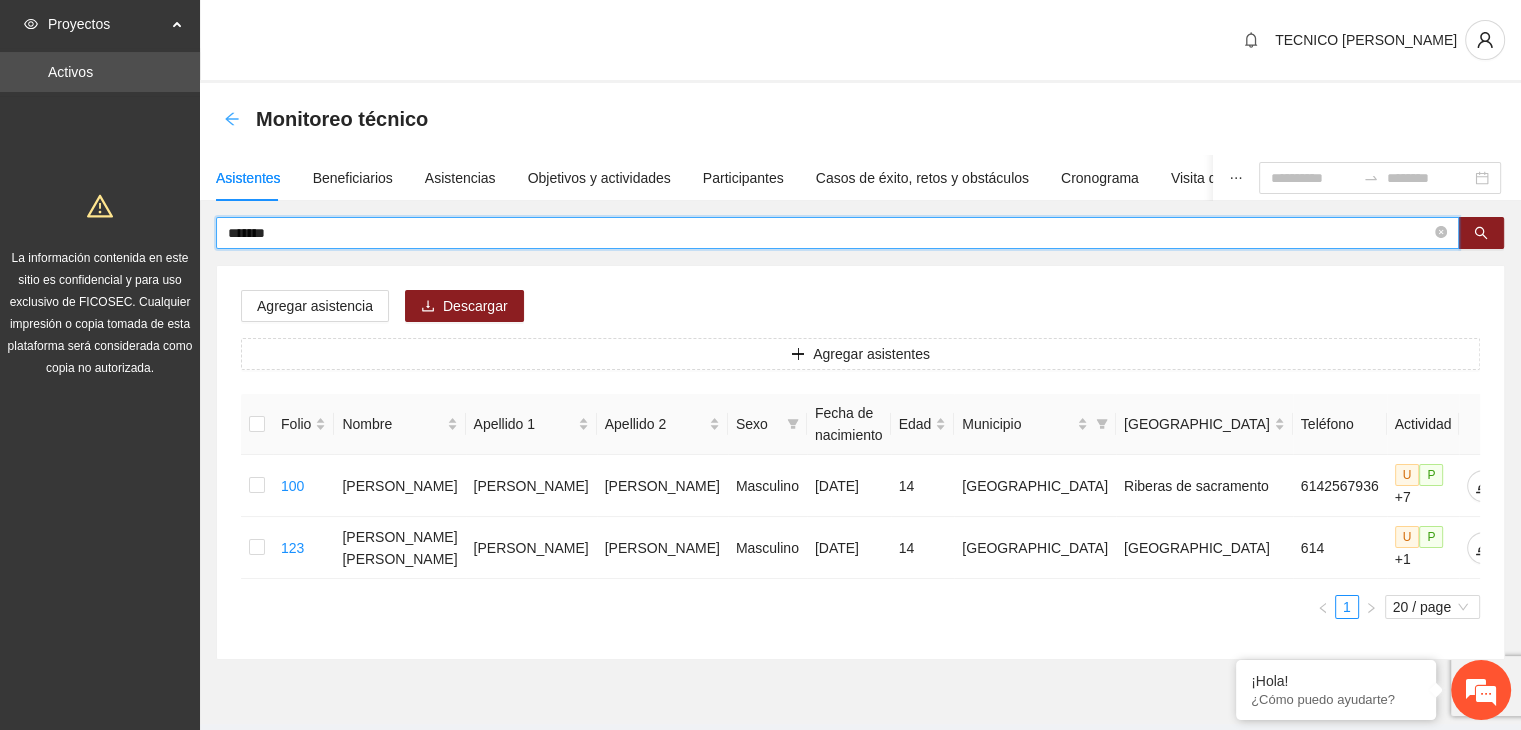 click 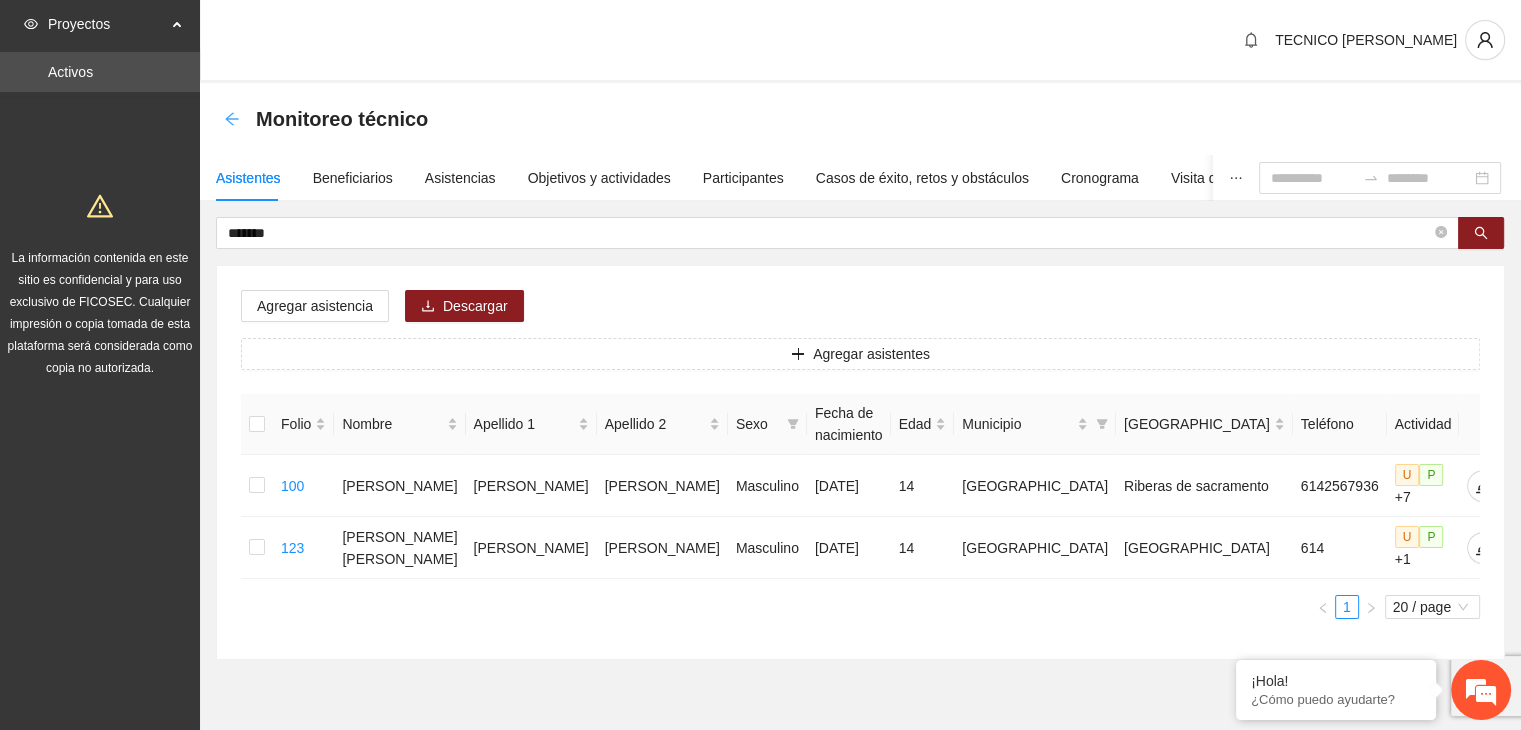 scroll, scrollTop: 47, scrollLeft: 0, axis: vertical 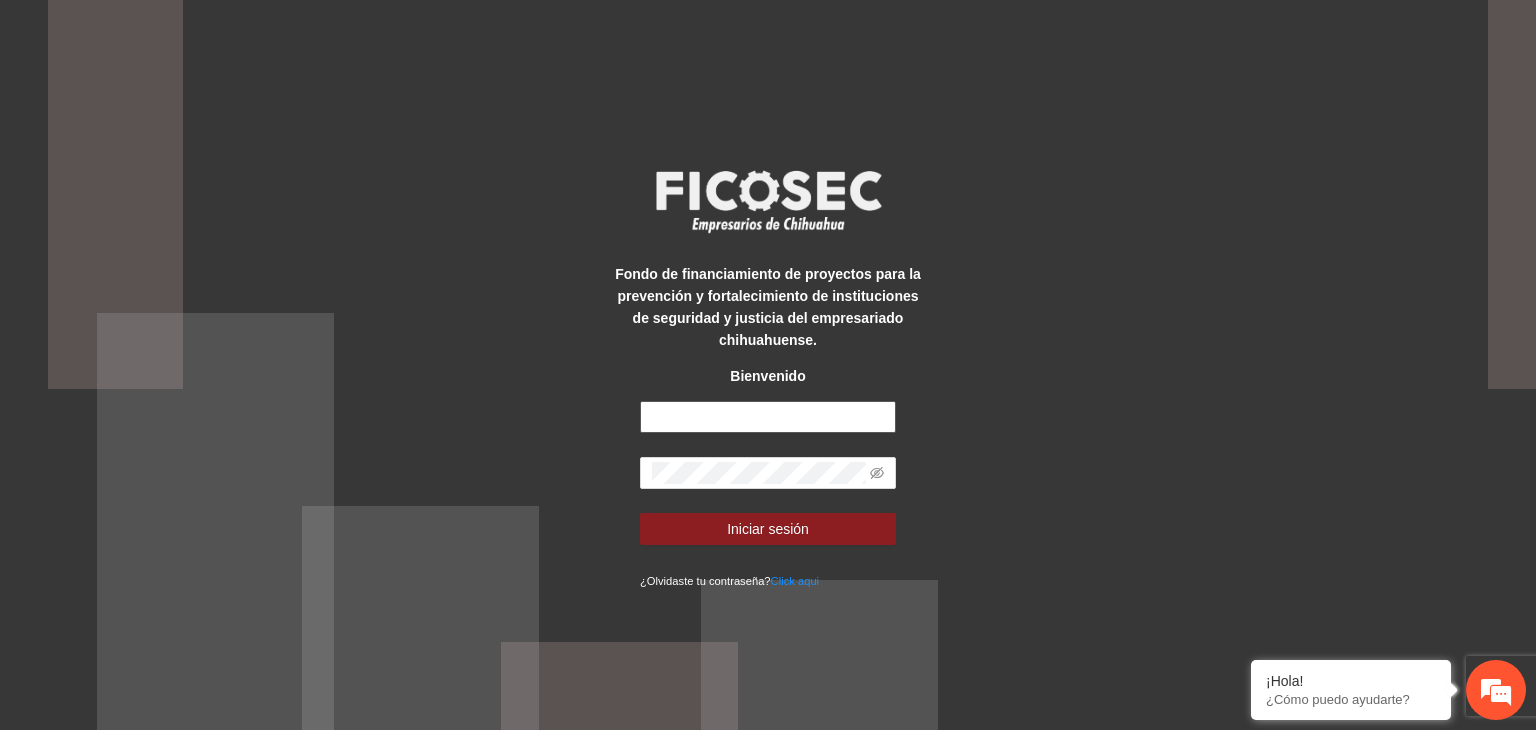 click at bounding box center [768, 417] 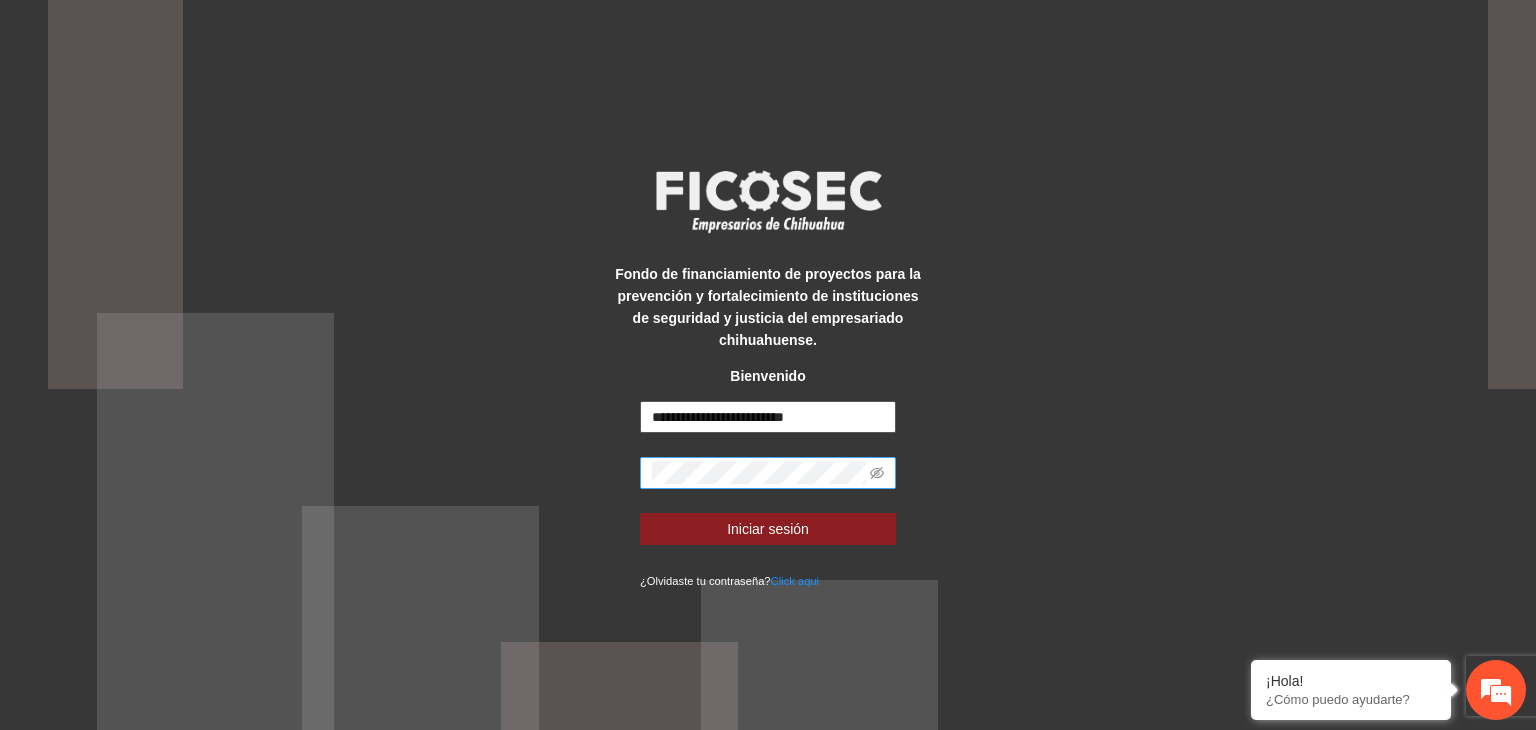 scroll, scrollTop: 0, scrollLeft: 0, axis: both 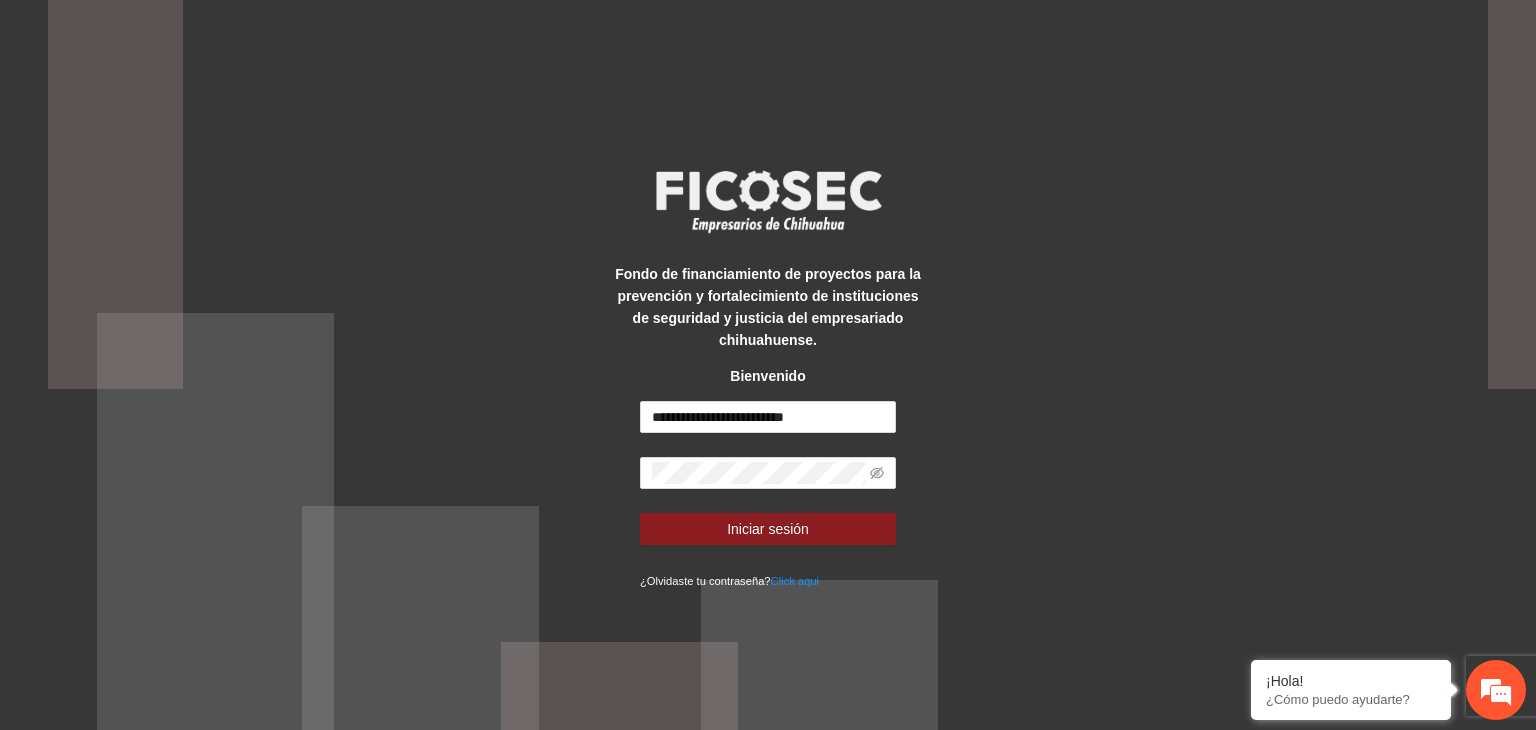 drag, startPoint x: 753, startPoint y: 490, endPoint x: 742, endPoint y: 455, distance: 36.687874 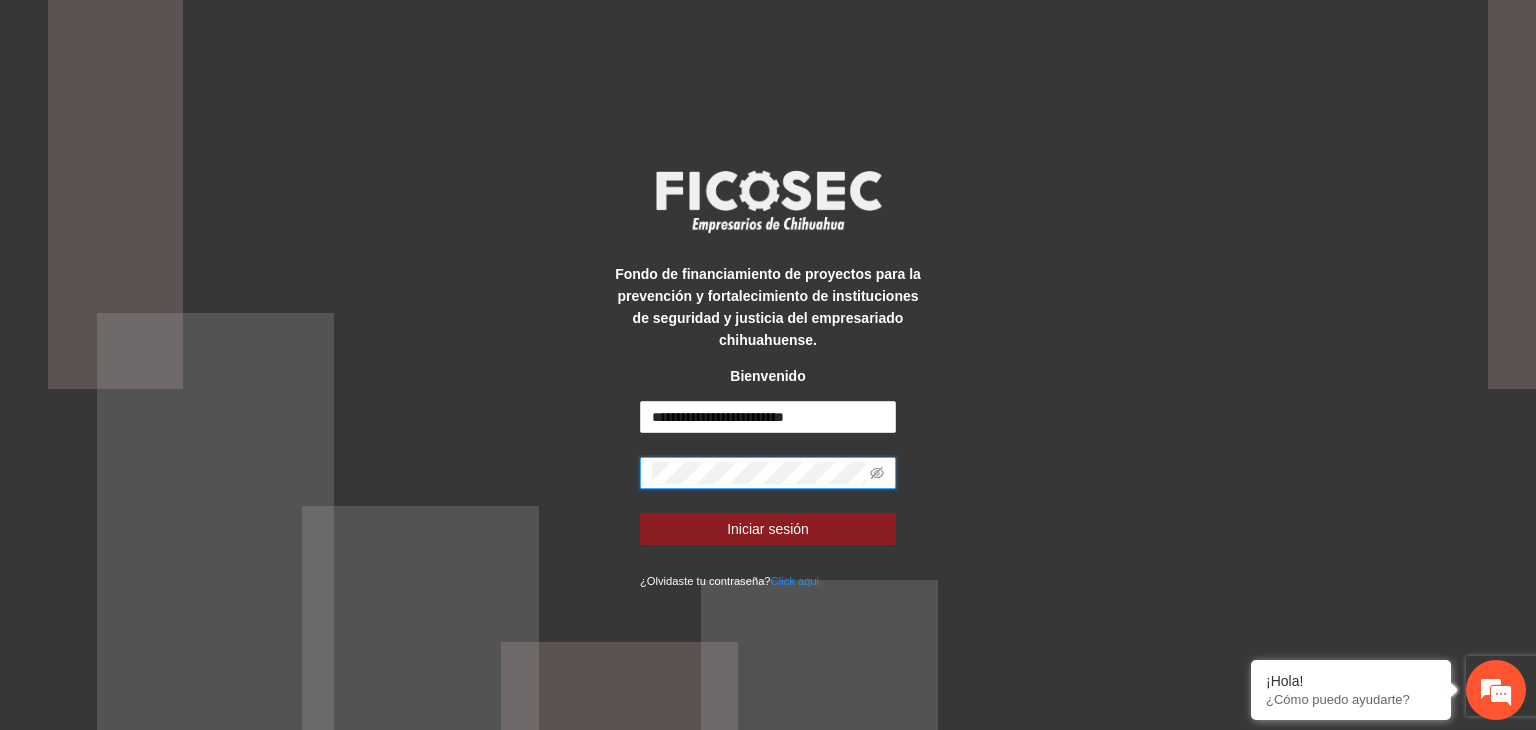 click on "Iniciar sesión" at bounding box center (768, 529) 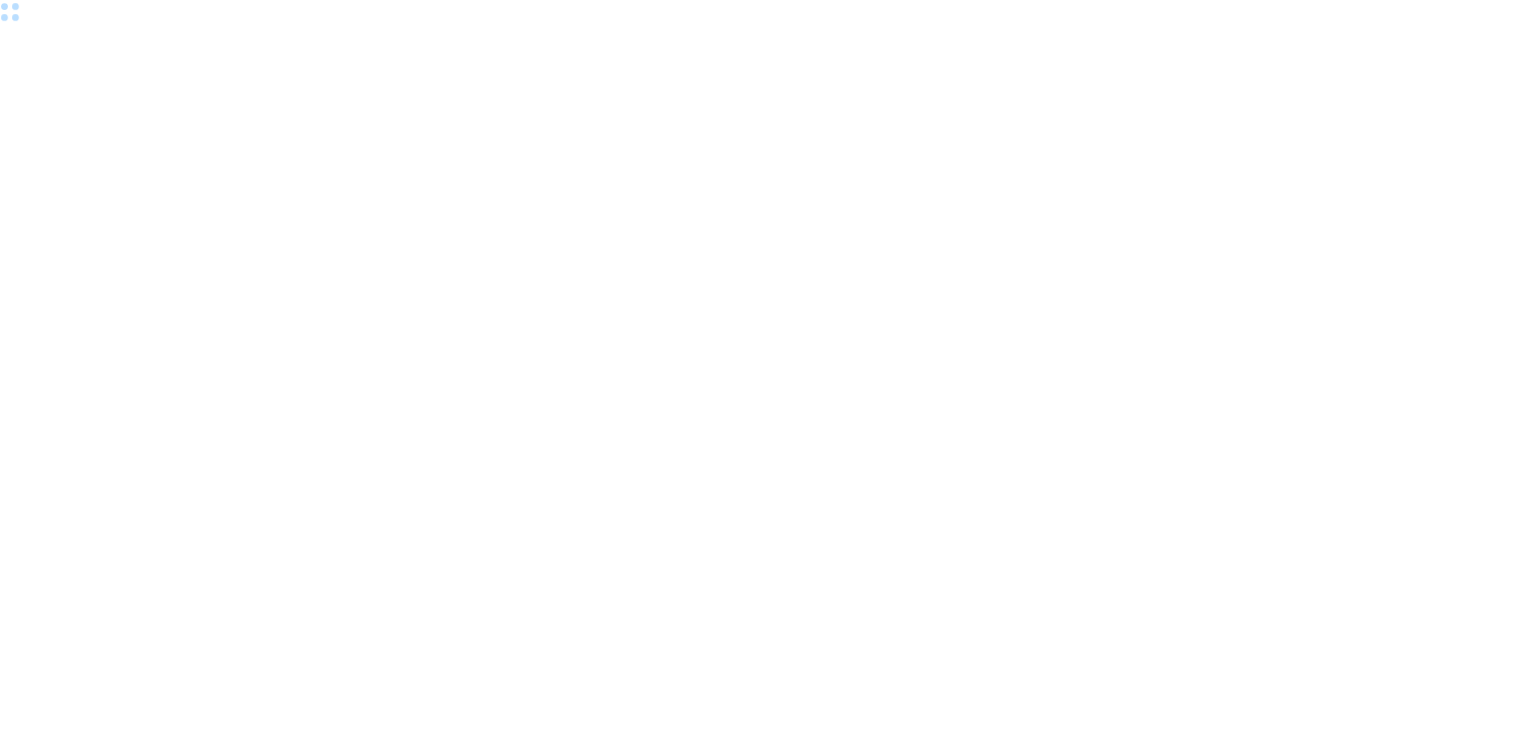 scroll, scrollTop: 0, scrollLeft: 0, axis: both 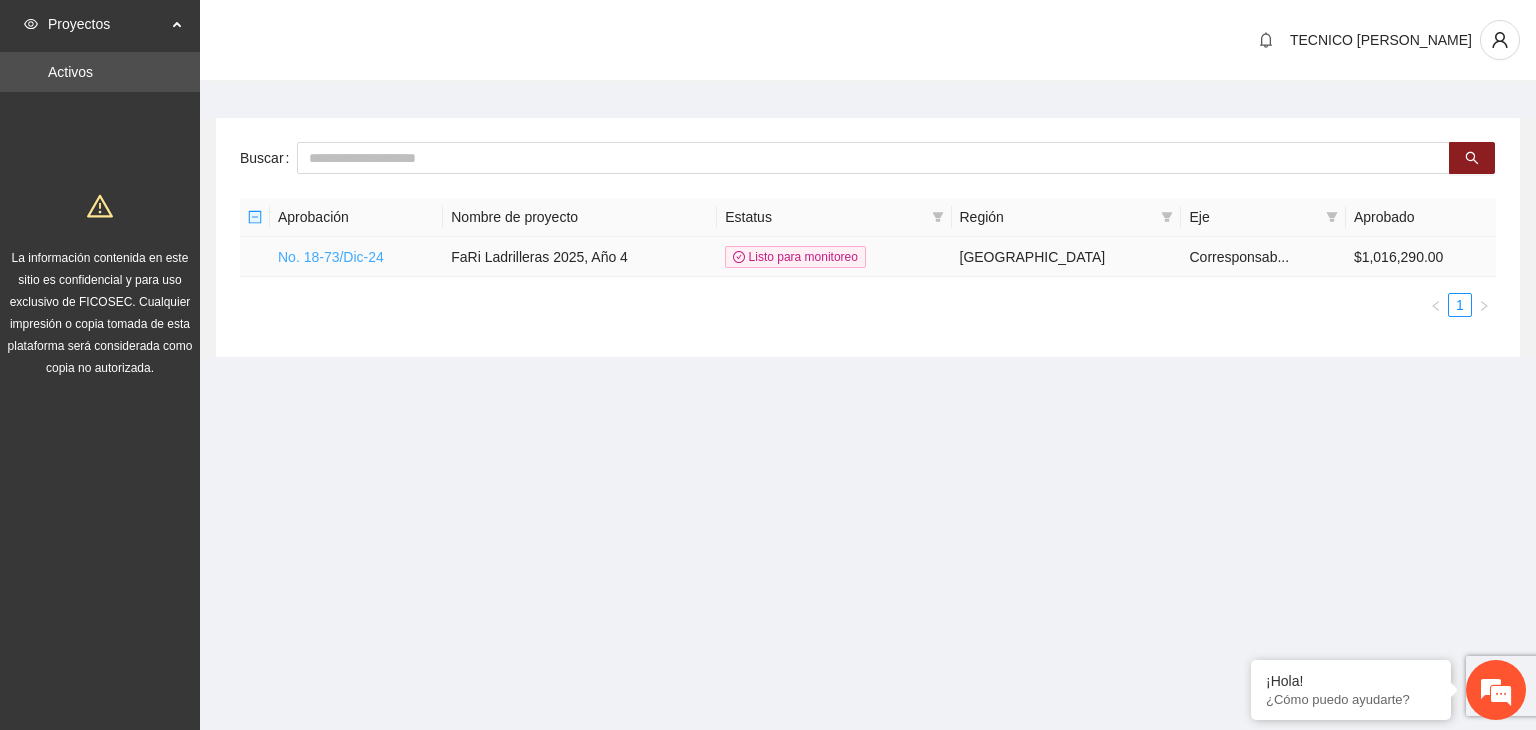 click on "No. 18-73/Dic-24" at bounding box center [331, 257] 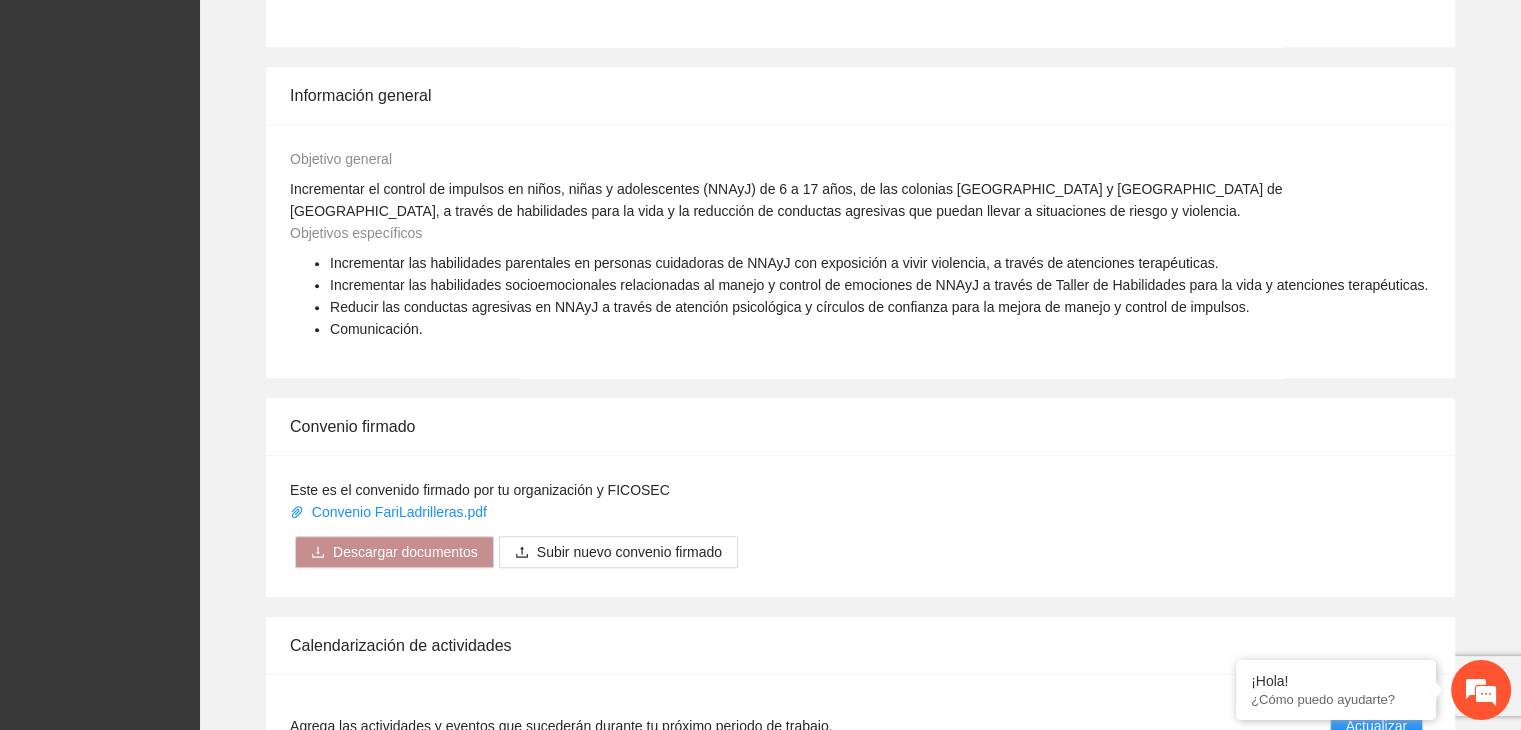 scroll, scrollTop: 1516, scrollLeft: 0, axis: vertical 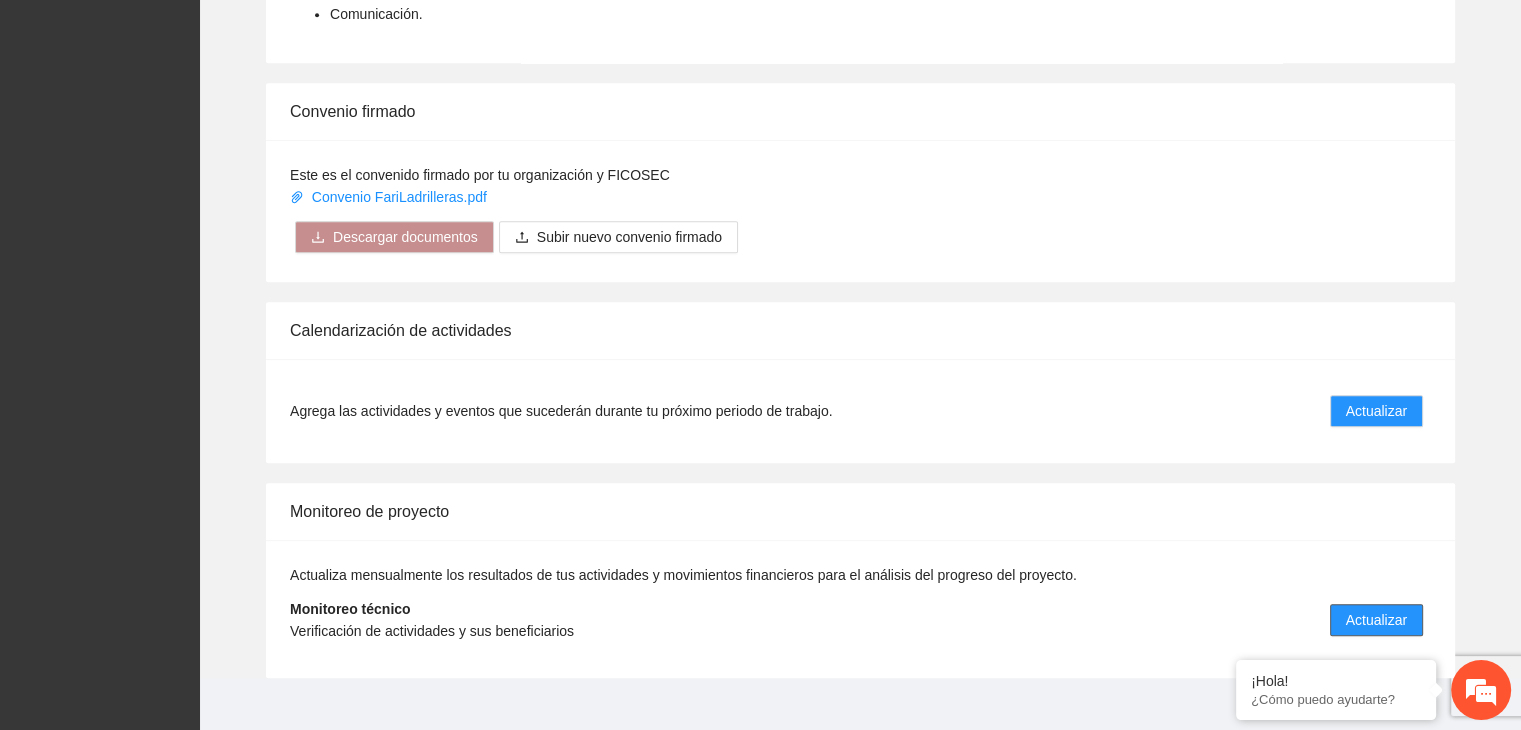 click on "Actualizar" at bounding box center (1376, 620) 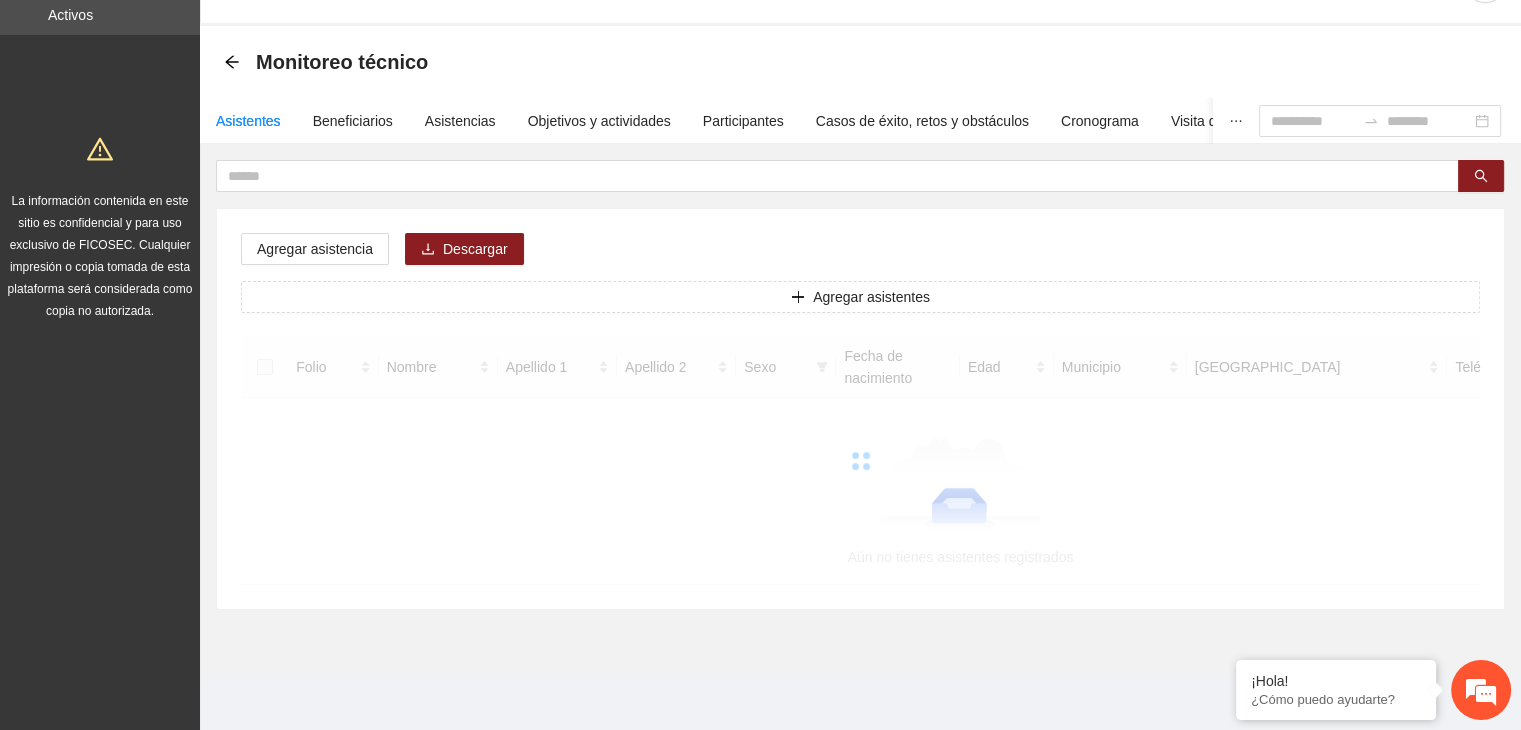 scroll, scrollTop: 0, scrollLeft: 0, axis: both 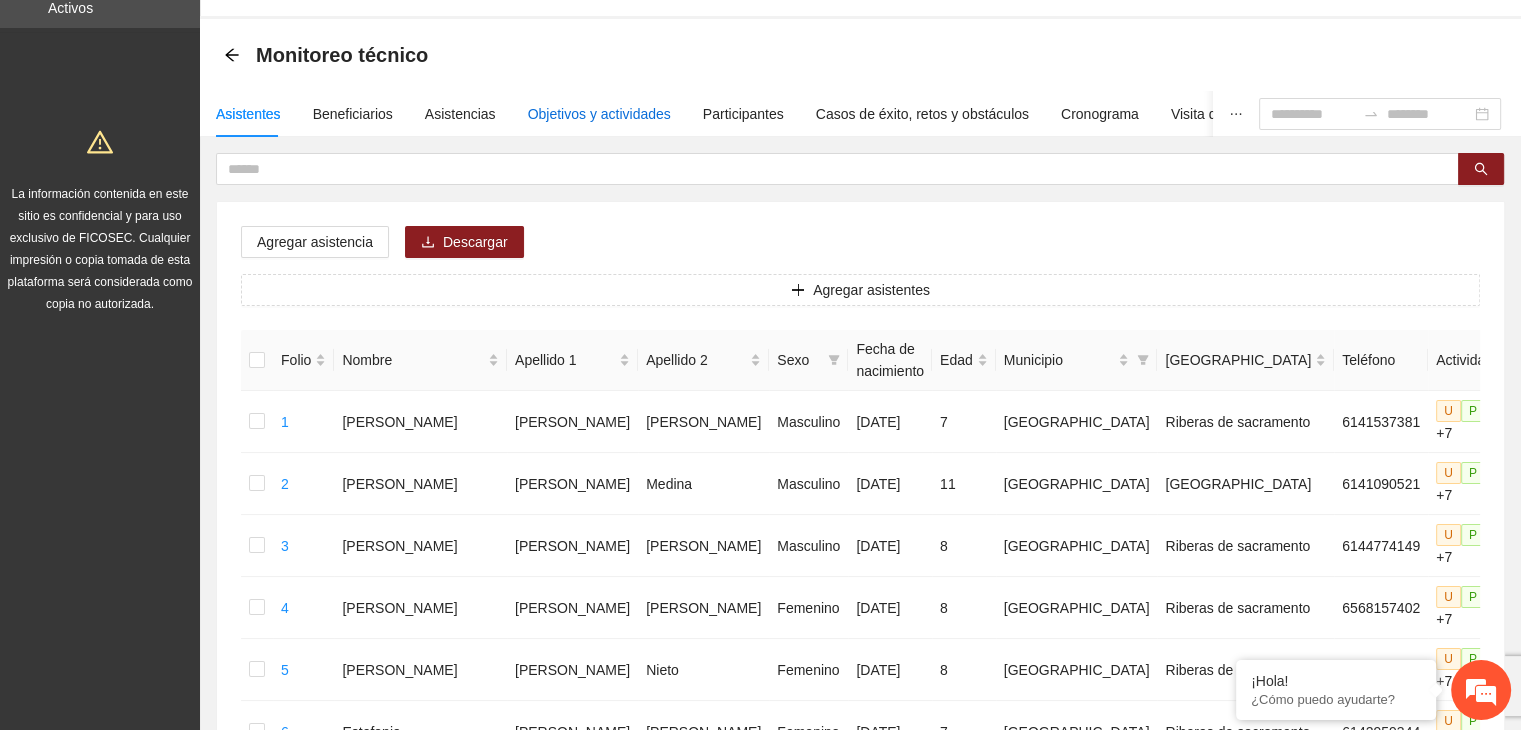 click on "Objetivos y actividades" at bounding box center [599, 114] 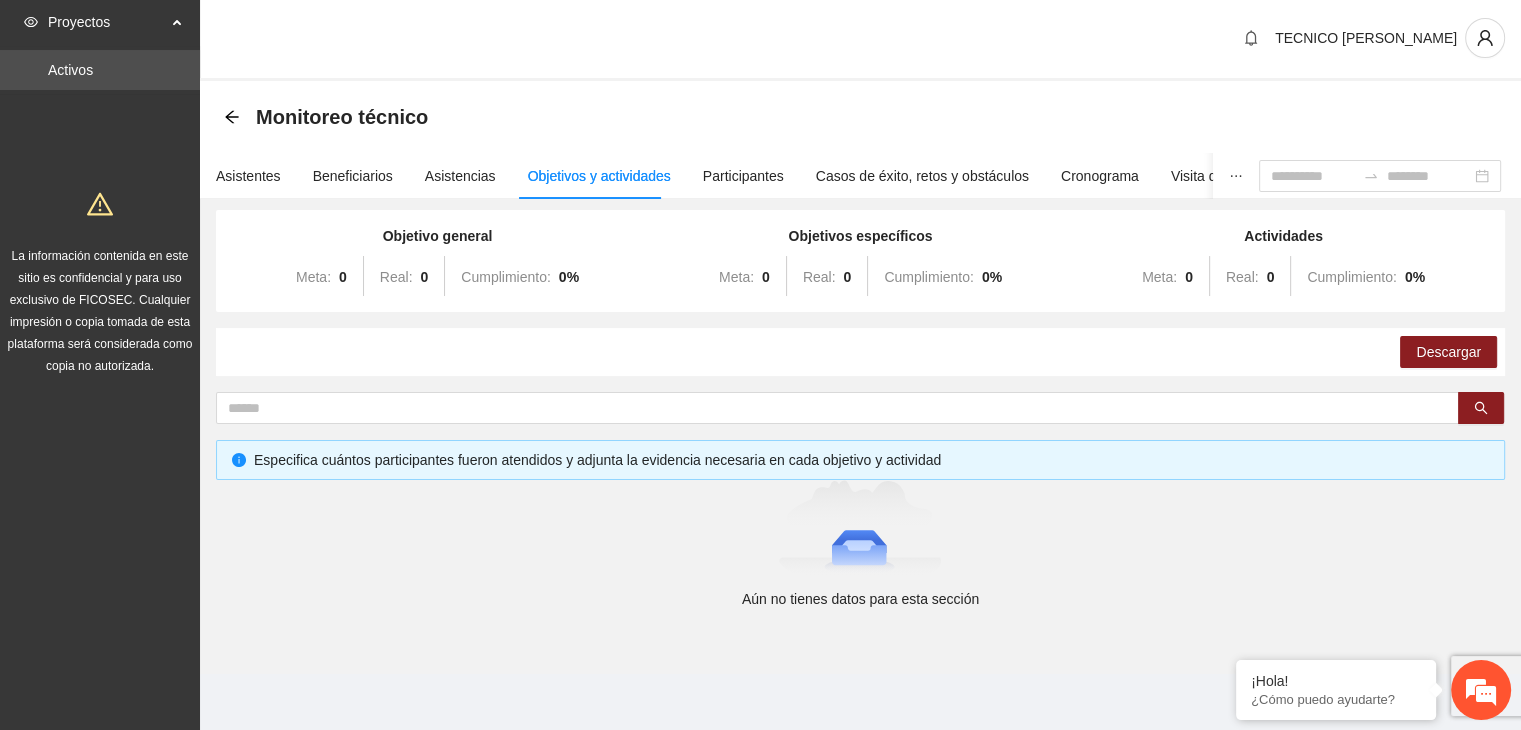 scroll, scrollTop: 64, scrollLeft: 0, axis: vertical 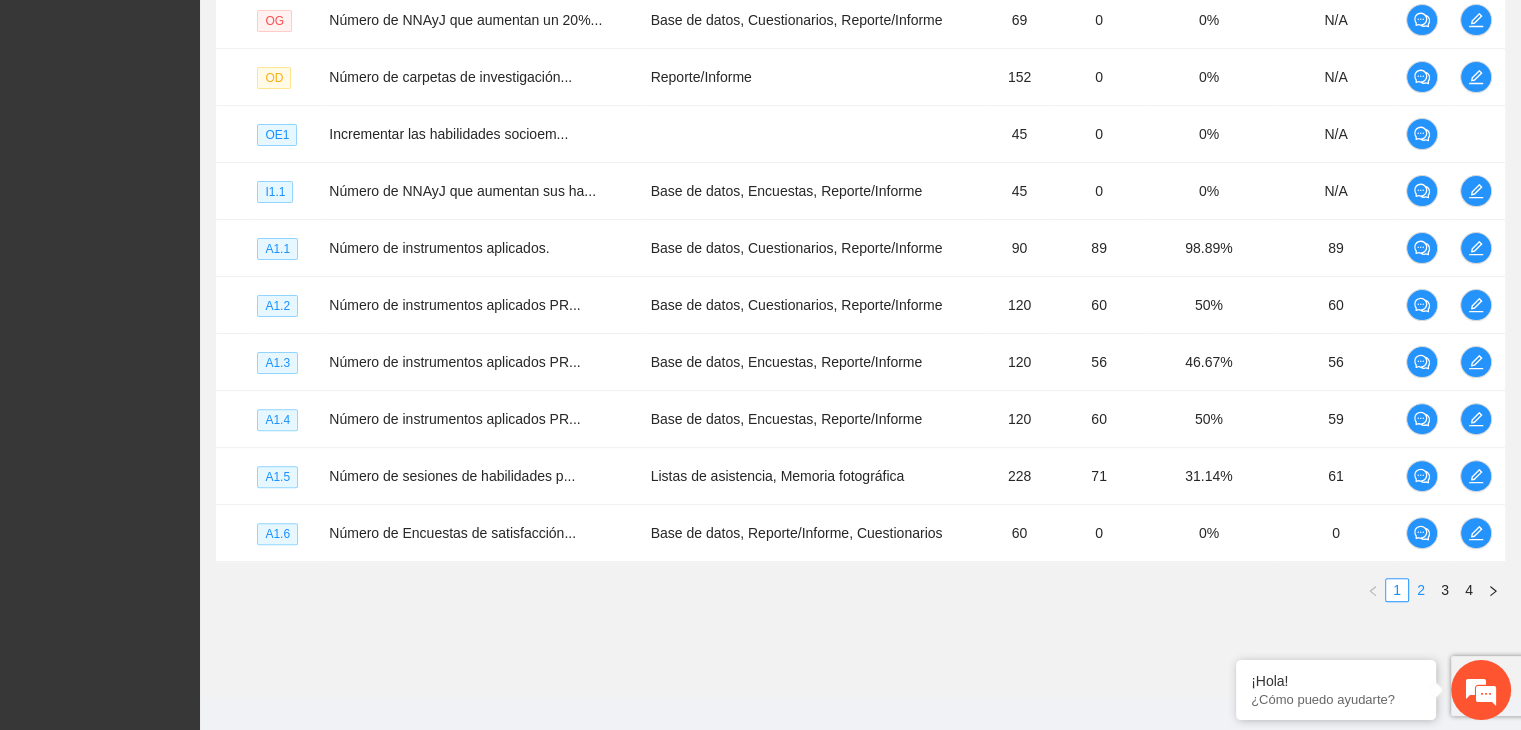 click on "2" at bounding box center (1421, 590) 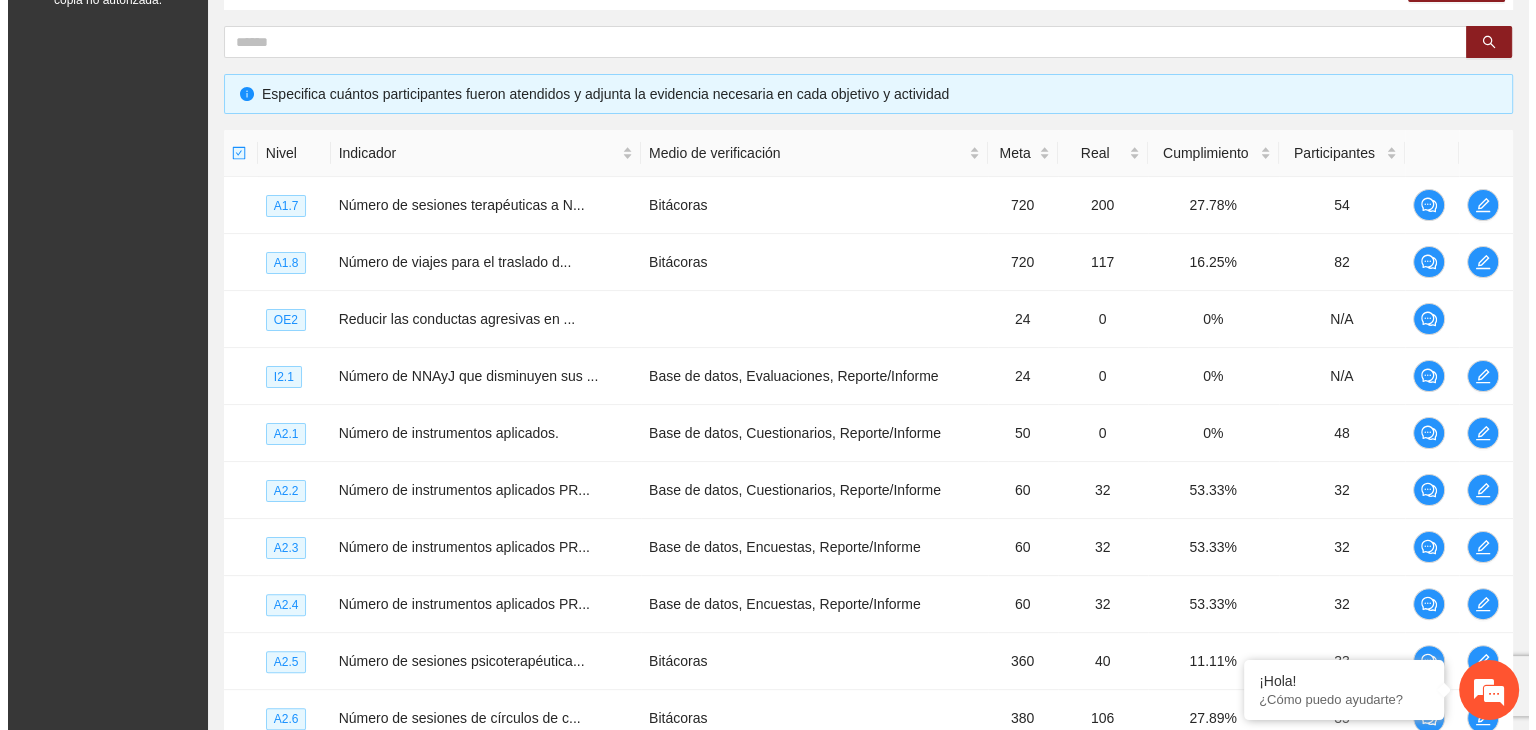 scroll, scrollTop: 361, scrollLeft: 0, axis: vertical 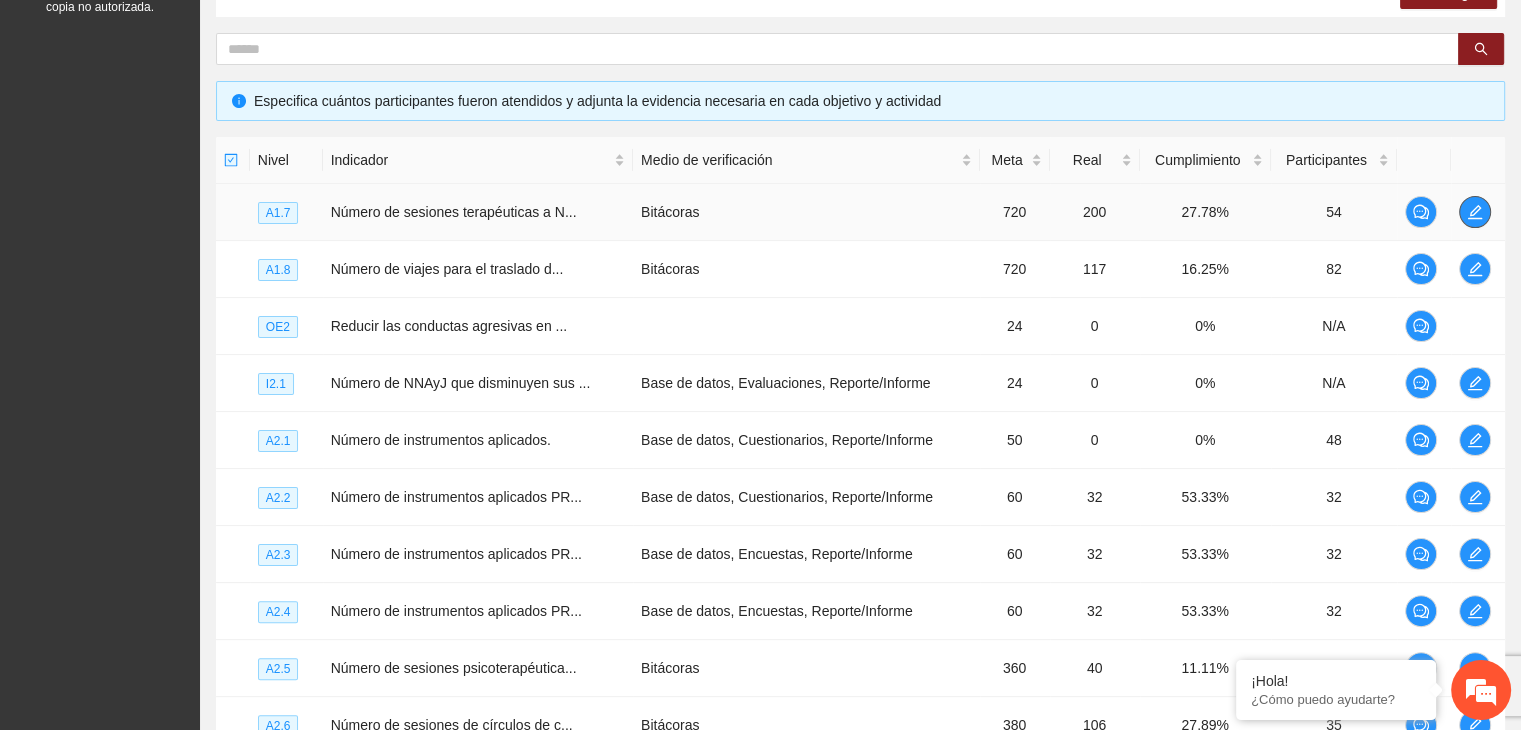 click 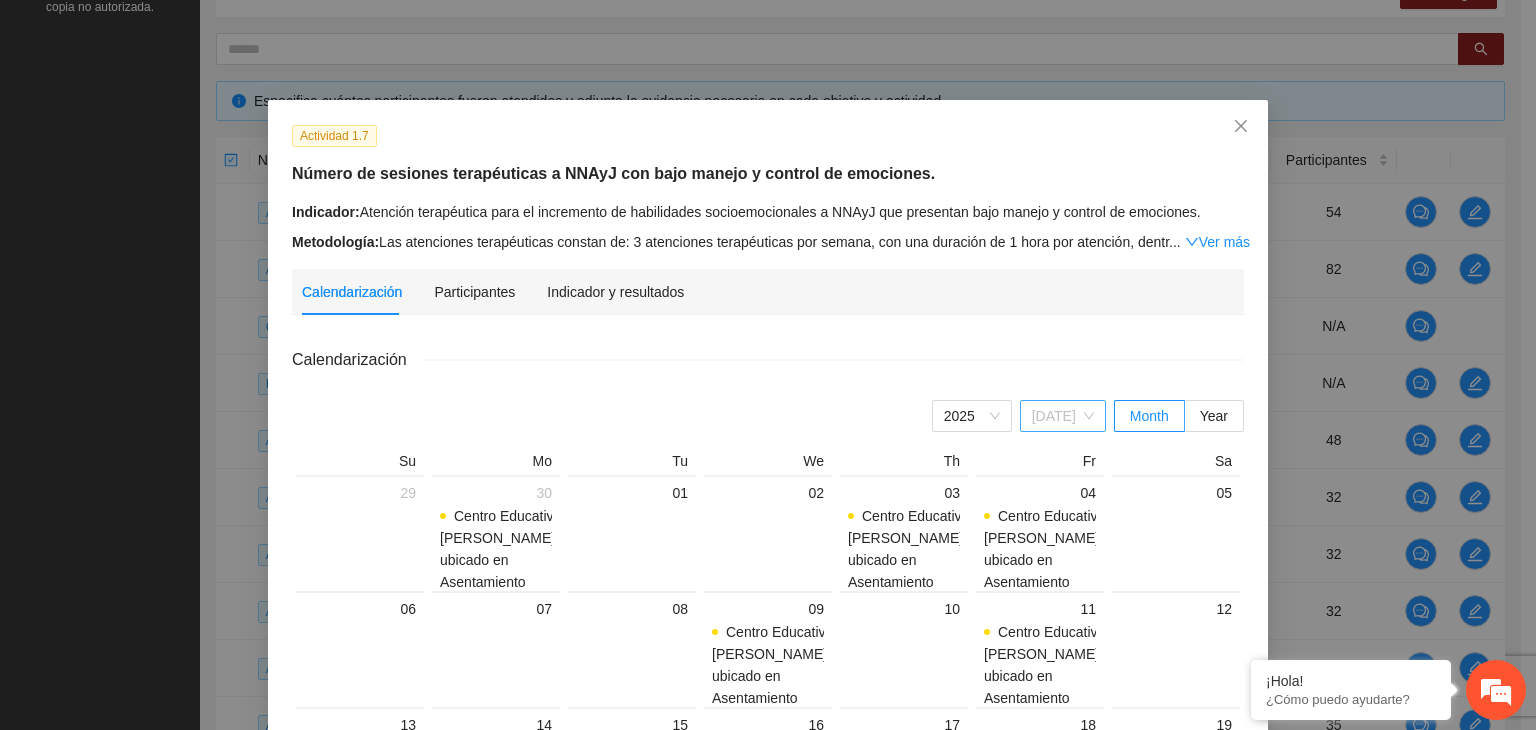 click on "Jul" at bounding box center [1063, 416] 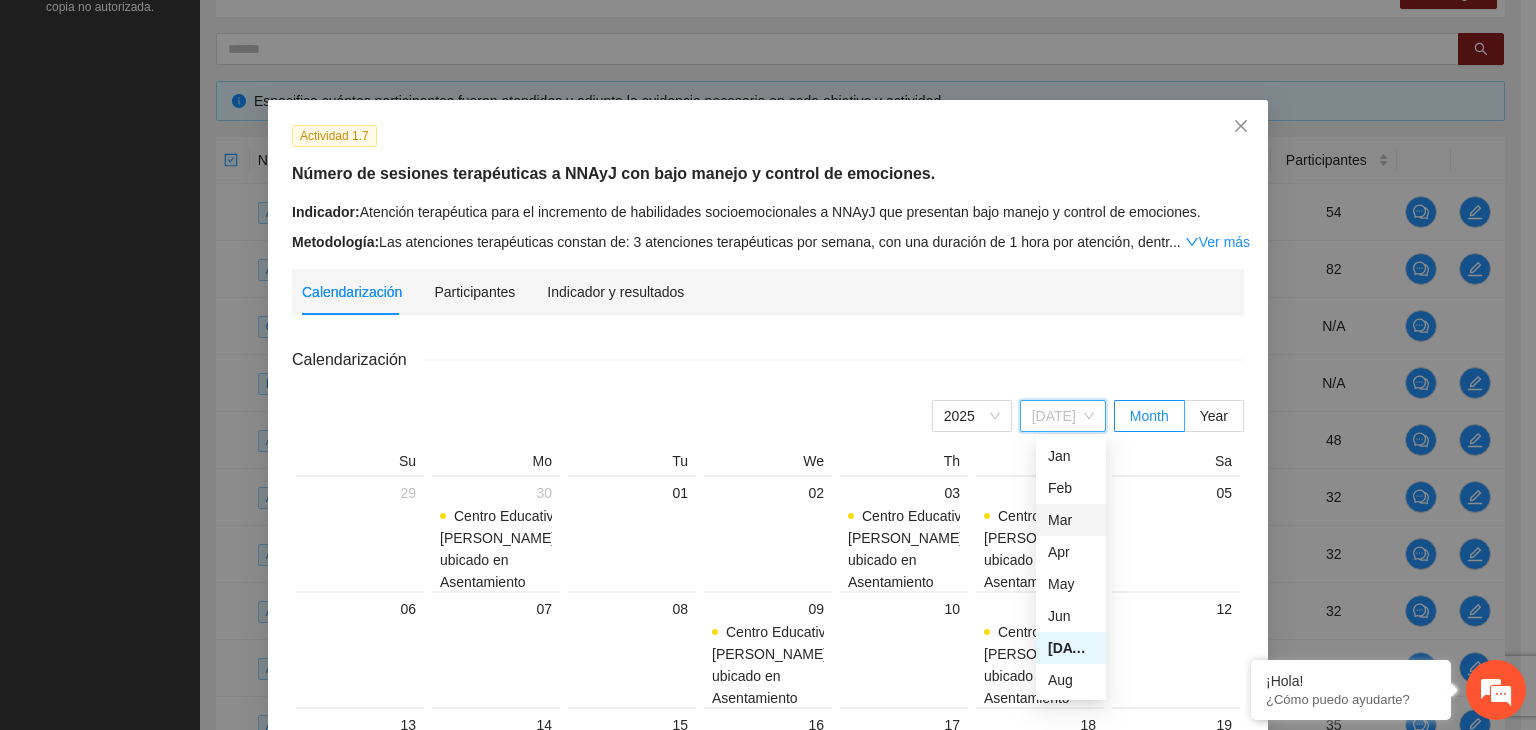 click on "Mar" at bounding box center [1071, 520] 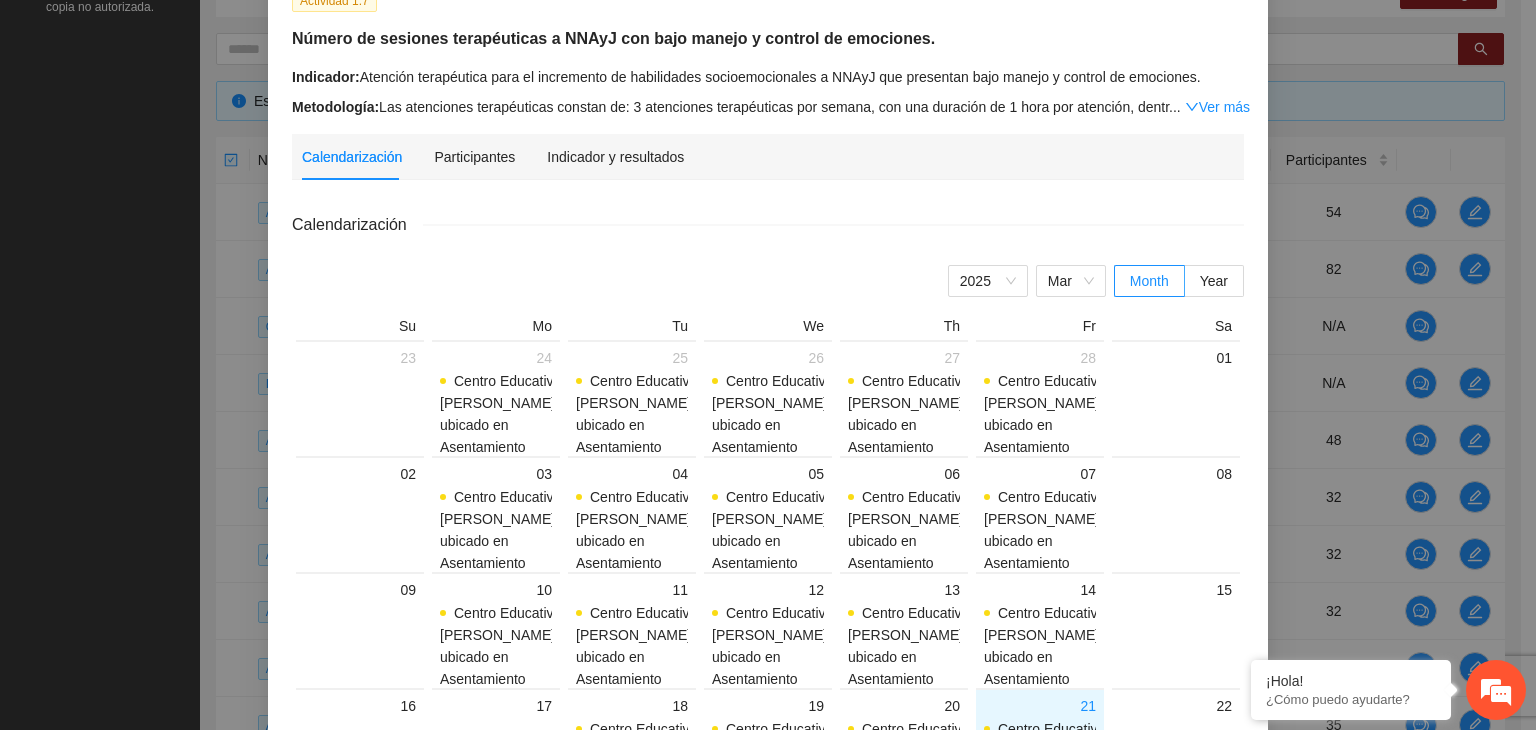 scroll, scrollTop: 134, scrollLeft: 0, axis: vertical 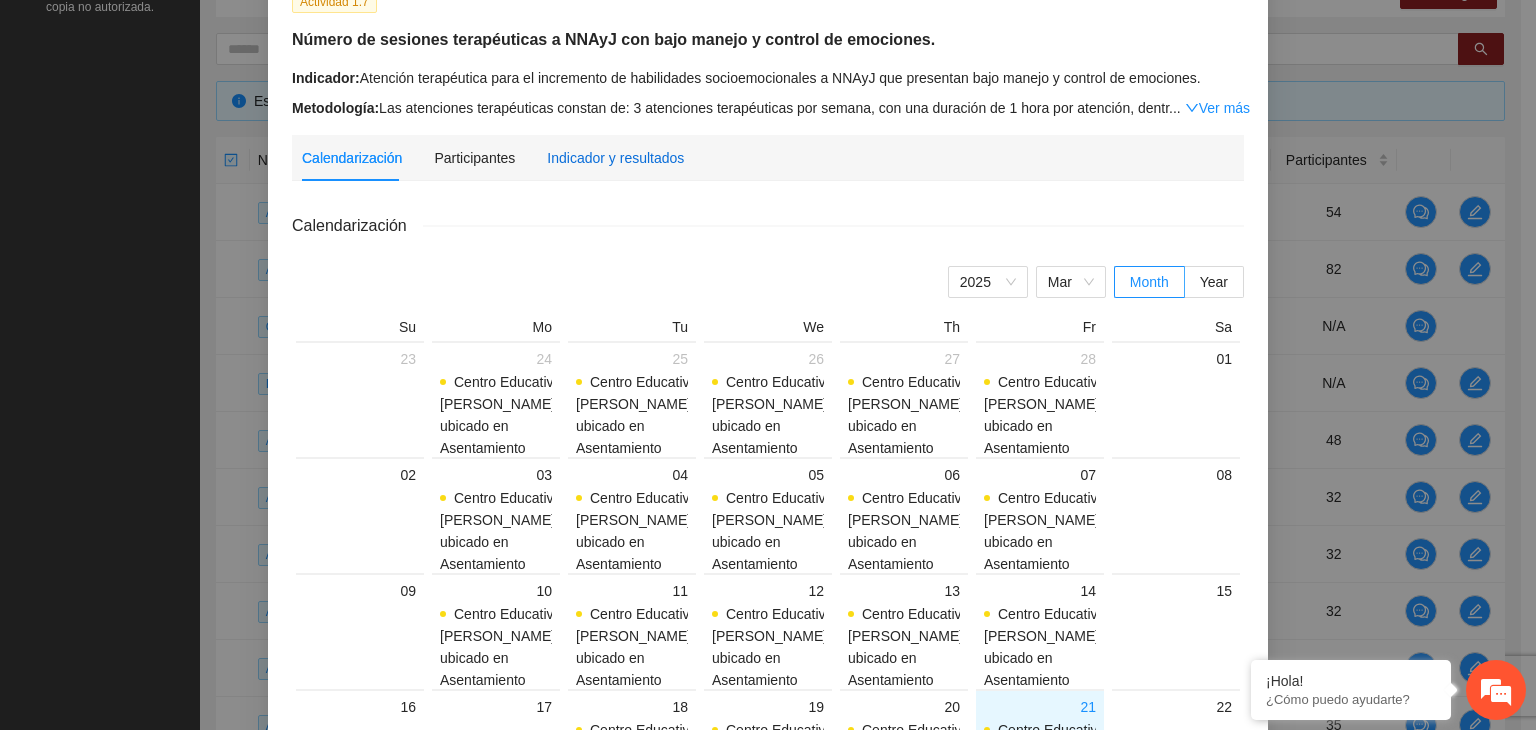 click on "Indicador y resultados" at bounding box center [615, 158] 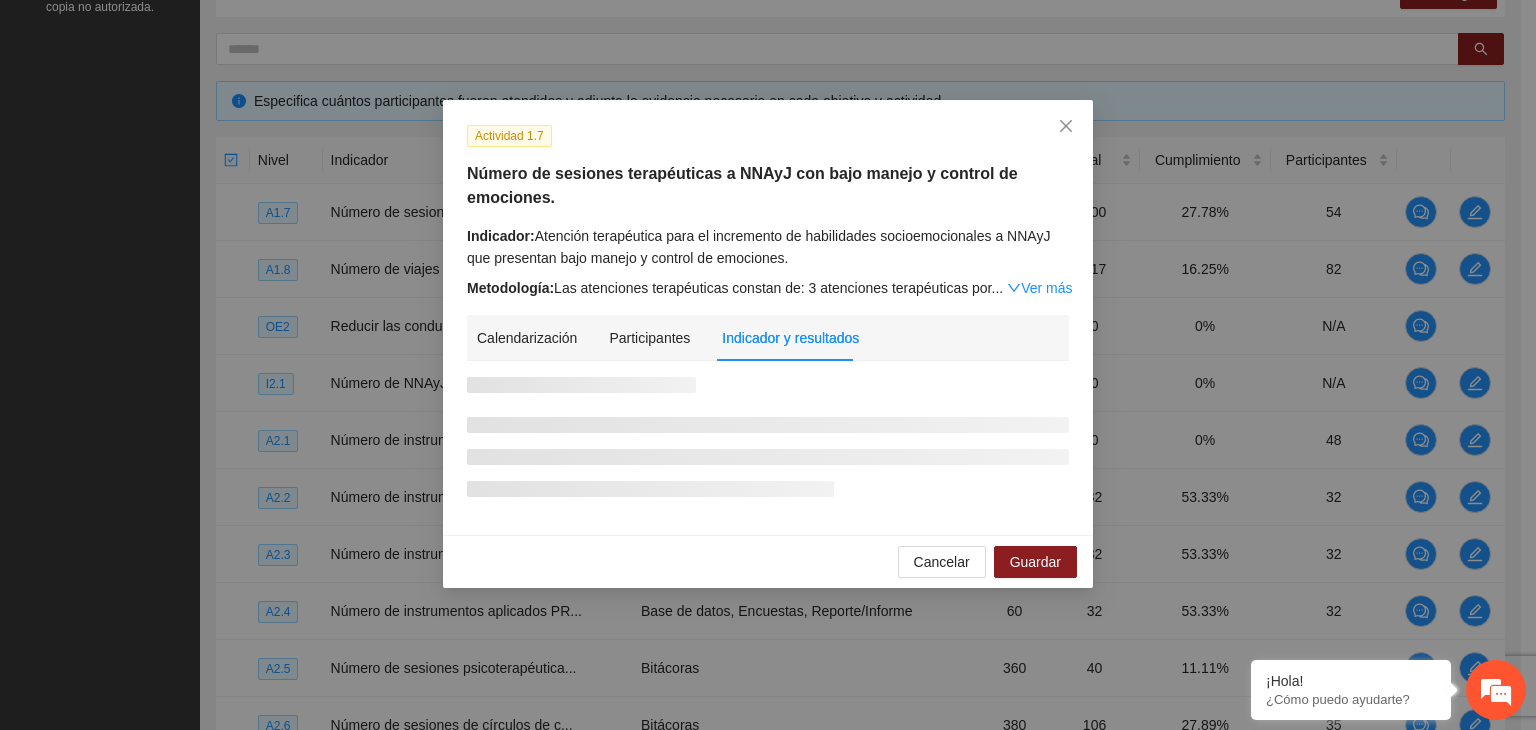 scroll, scrollTop: 0, scrollLeft: 0, axis: both 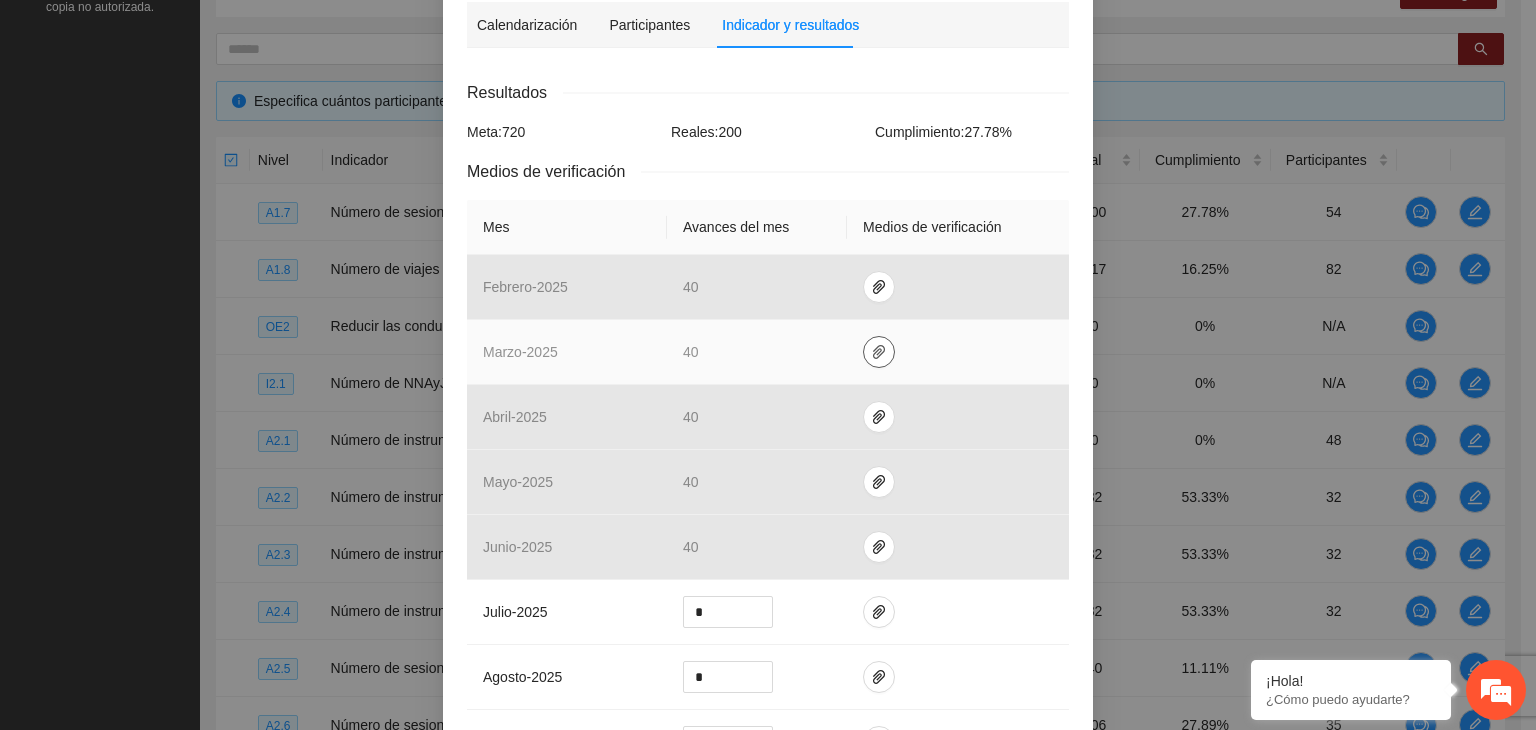 click 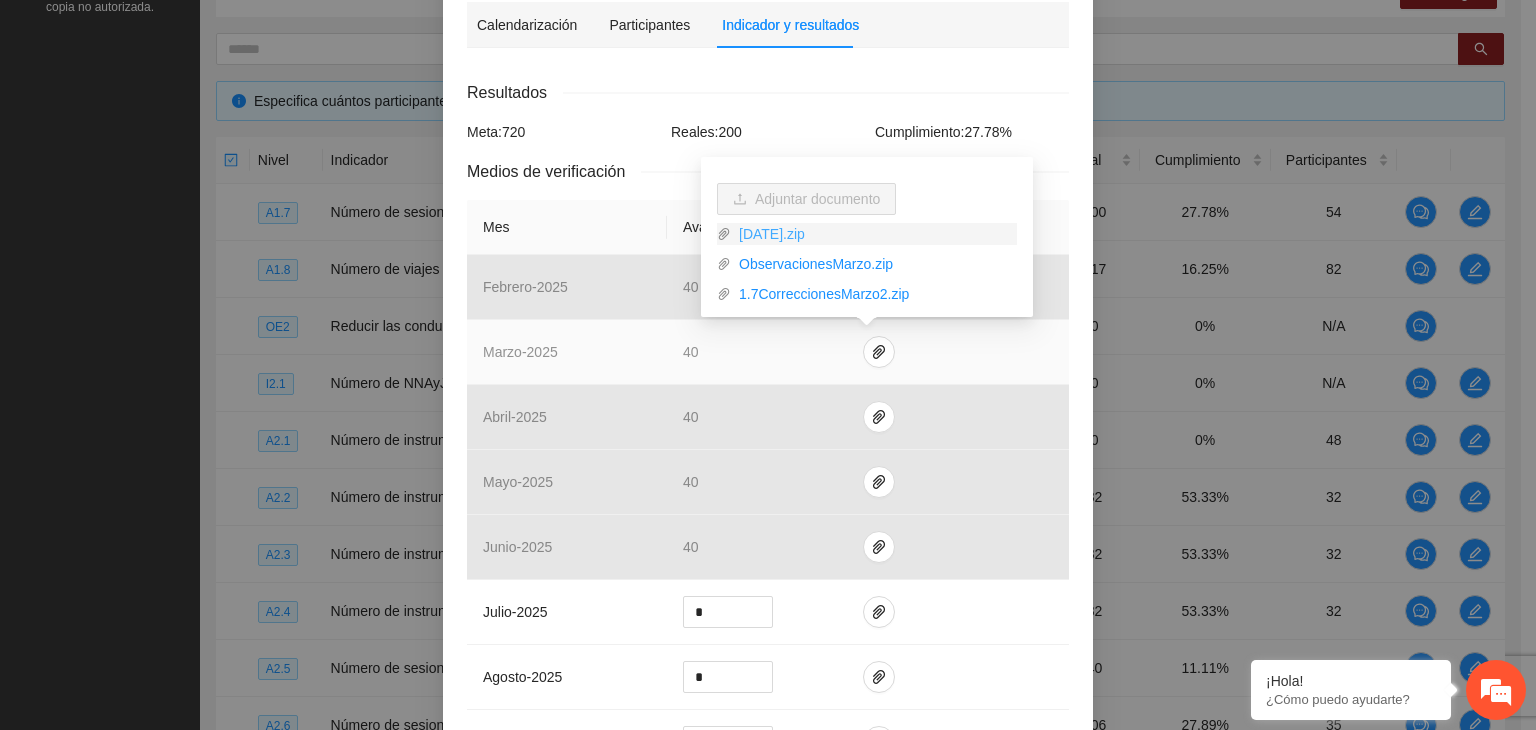 click on "MARZO 2025.zip" at bounding box center (874, 234) 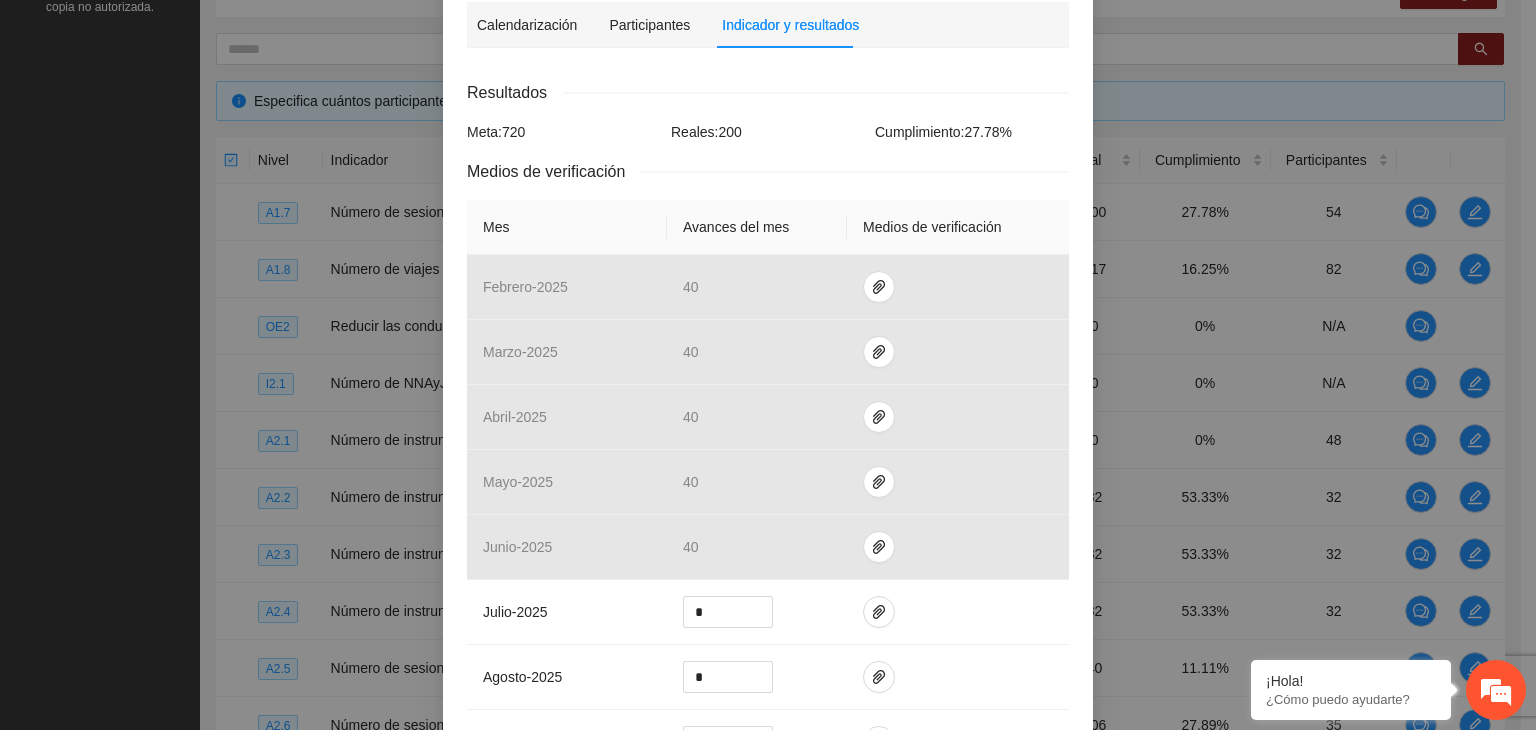click on "Resultados" at bounding box center (768, 92) 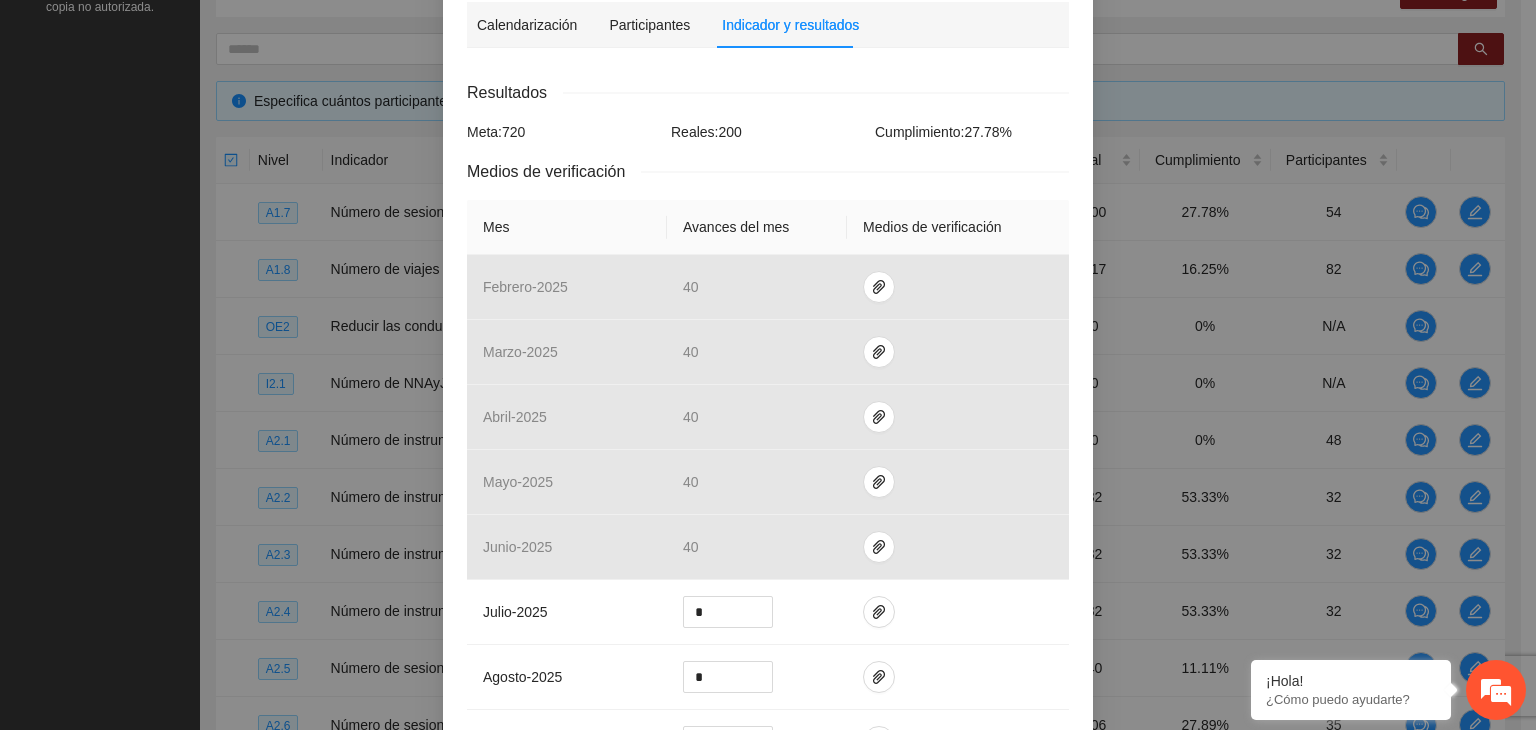 click on "Actividad 1.7 Número de sesiones terapéuticas a NNAyJ con bajo manejo y control de emociones.  Indicador:  Atención terapéutica para el incremento de habilidades socioemocionales a NNAyJ que presentan bajo manejo y control de emociones. Metodología:  Las atenciones terapéuticas constan de:
3 atenciones terapéuticas por ...  Ver más Calendarización Participantes Indicador y resultados Calendarización 2025 Mar Month Year 1 2 3 Jan Feb Mar Apr May Jun Jul Aug Sep Oct Su Mo Tu We Th Fr Sa 23 24 Centro Educativo Joshua, ubicado en Asentamiento Tarahumara Ladrillera Norte Km. 21 Centro Educativo Joshua, ubicado en Asentamiento Tarahumara Ladrillera Norte Km. 21 25 Centro Educativo Joshua, ubicado en Asentamiento Tarahumara Ladrillera Norte Km. 21 Centro Educativo Joshua, ubicado en Asentamiento Tarahumara Ladrillera Norte Km. 21 26 Centro Educativo Joshua, ubicado en Asentamiento Tarahumara Ladrillera Norte Km. 21 Centro Educativo Joshua, ubicado en Asentamiento Tarahumara Ladrillera Norte Km. 21 27 28 %" at bounding box center [768, 365] 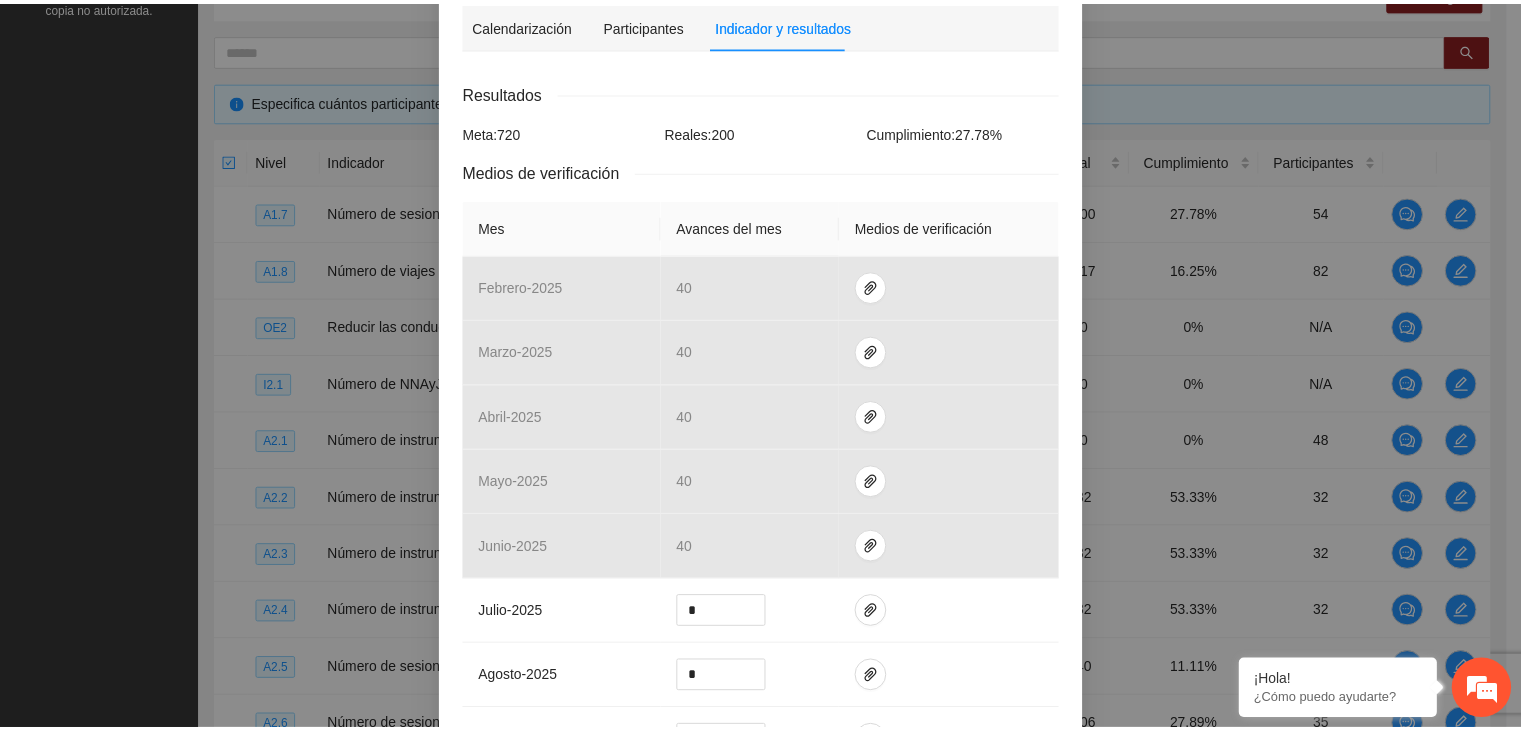scroll, scrollTop: 0, scrollLeft: 0, axis: both 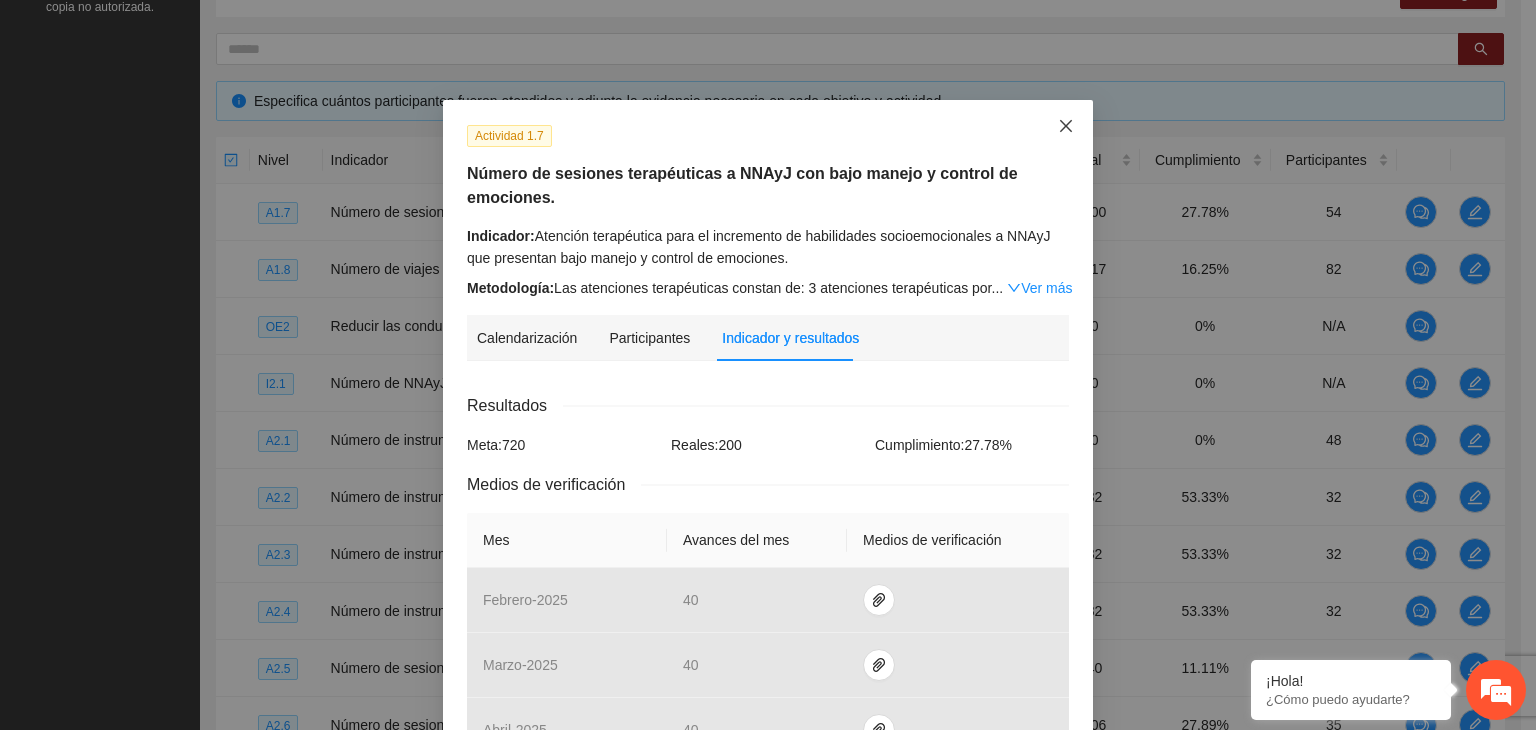 click 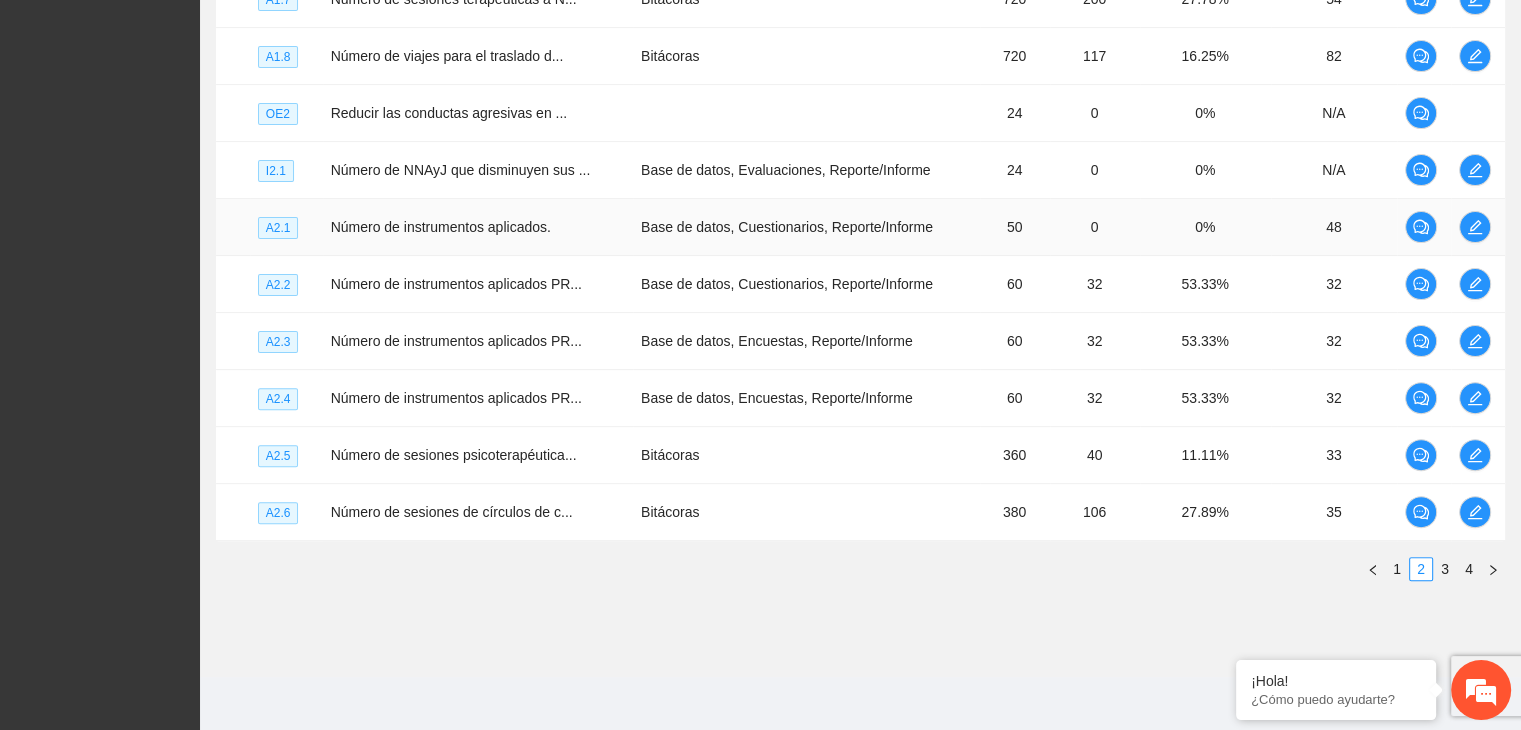 scroll, scrollTop: 0, scrollLeft: 0, axis: both 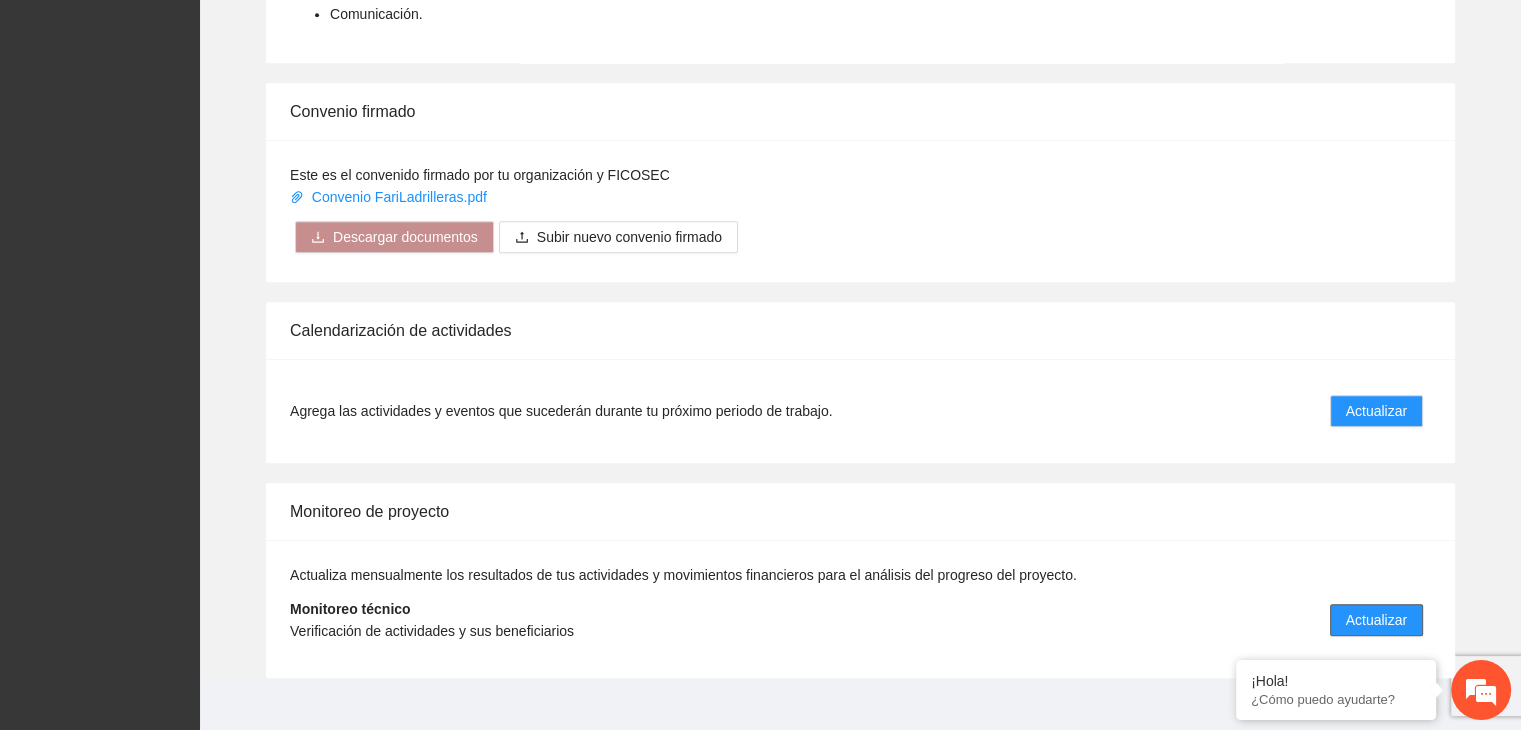 click on "Actualizar" at bounding box center (1376, 620) 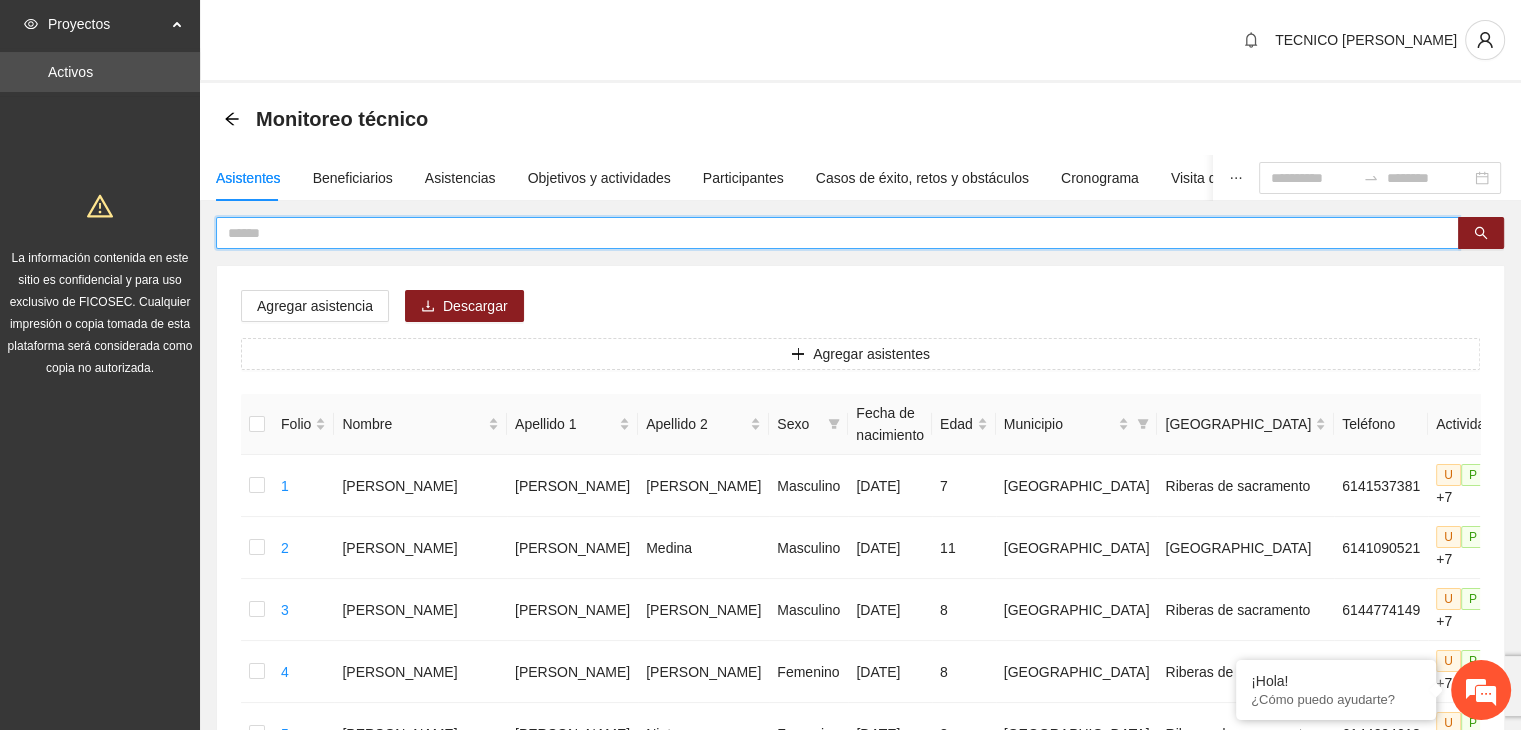 click at bounding box center (829, 233) 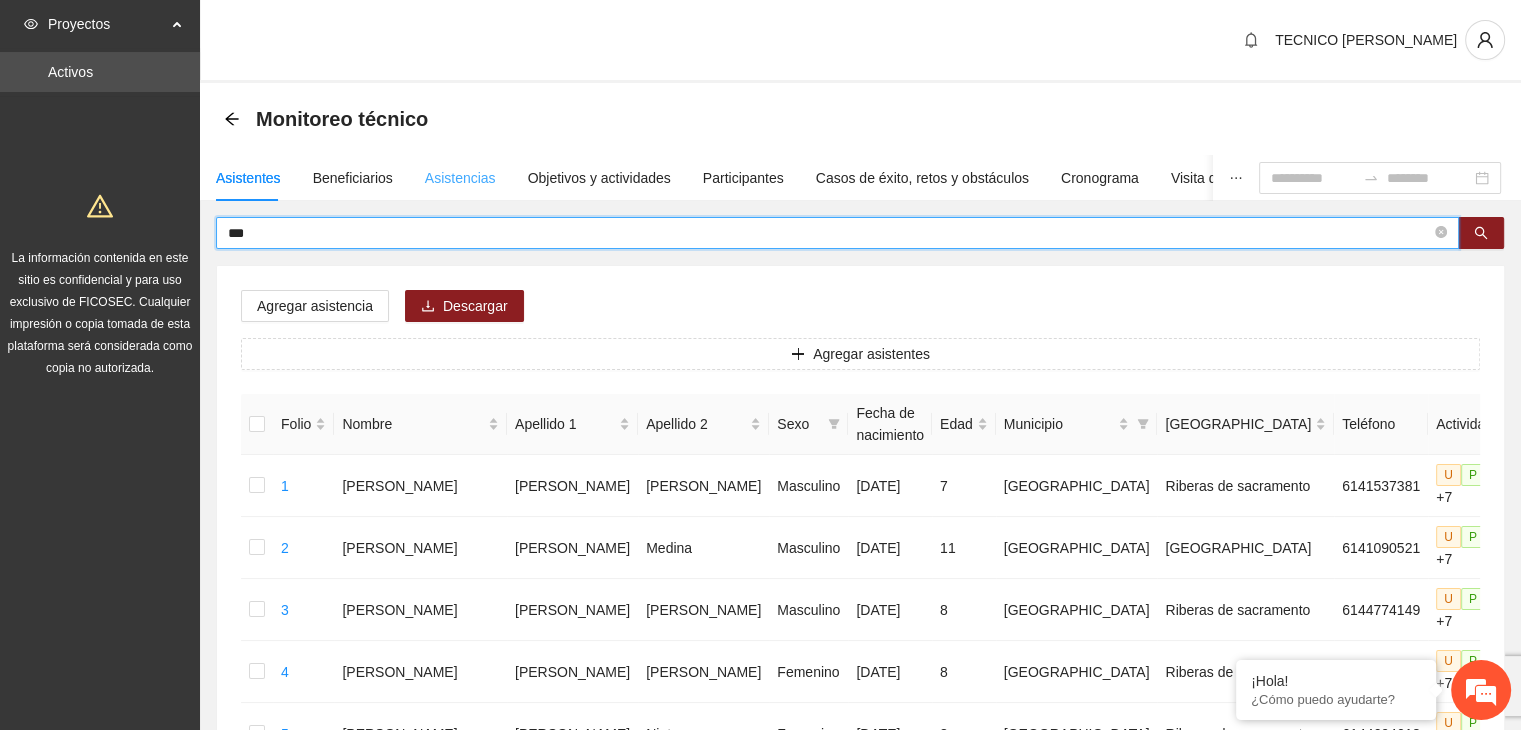 type on "***" 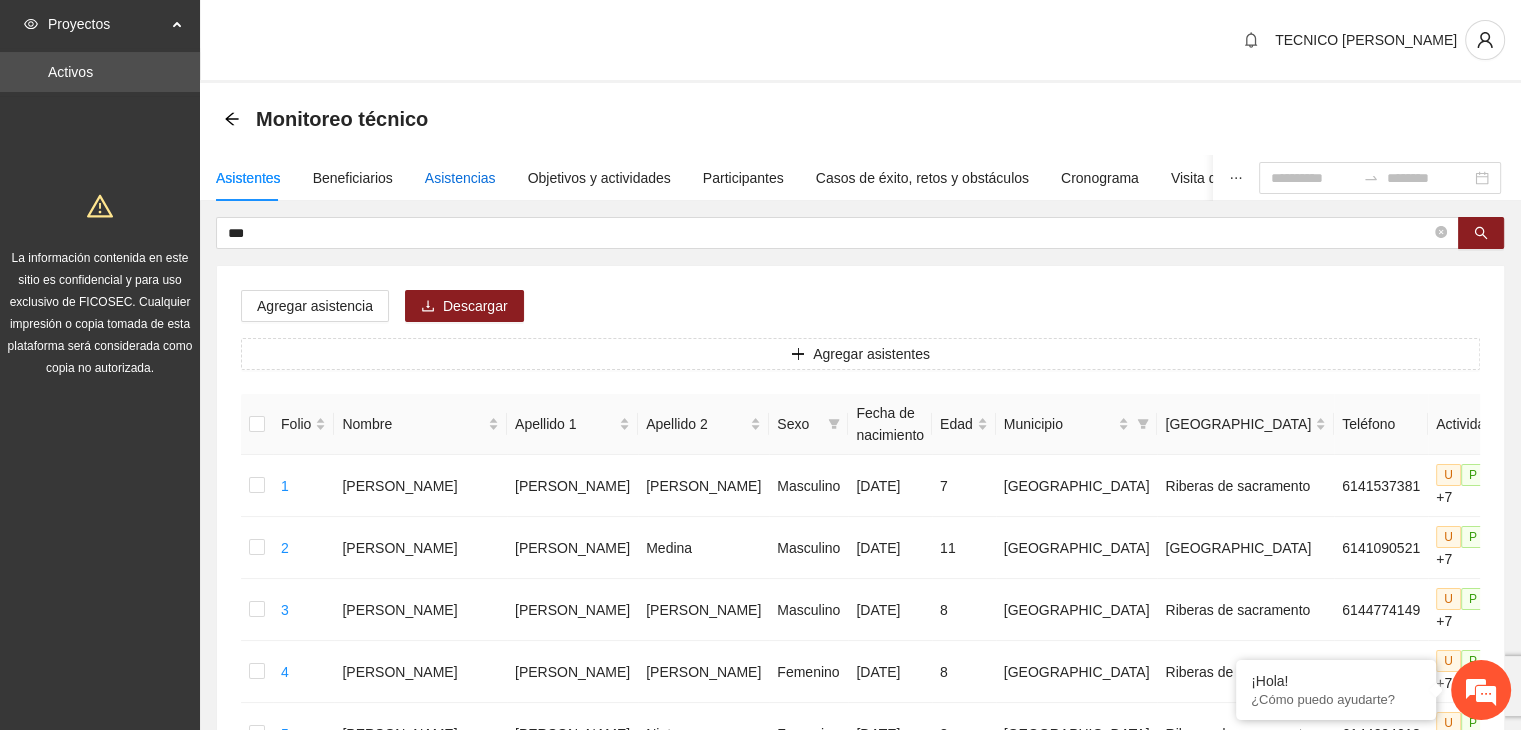 click on "Asistencias" at bounding box center [460, 178] 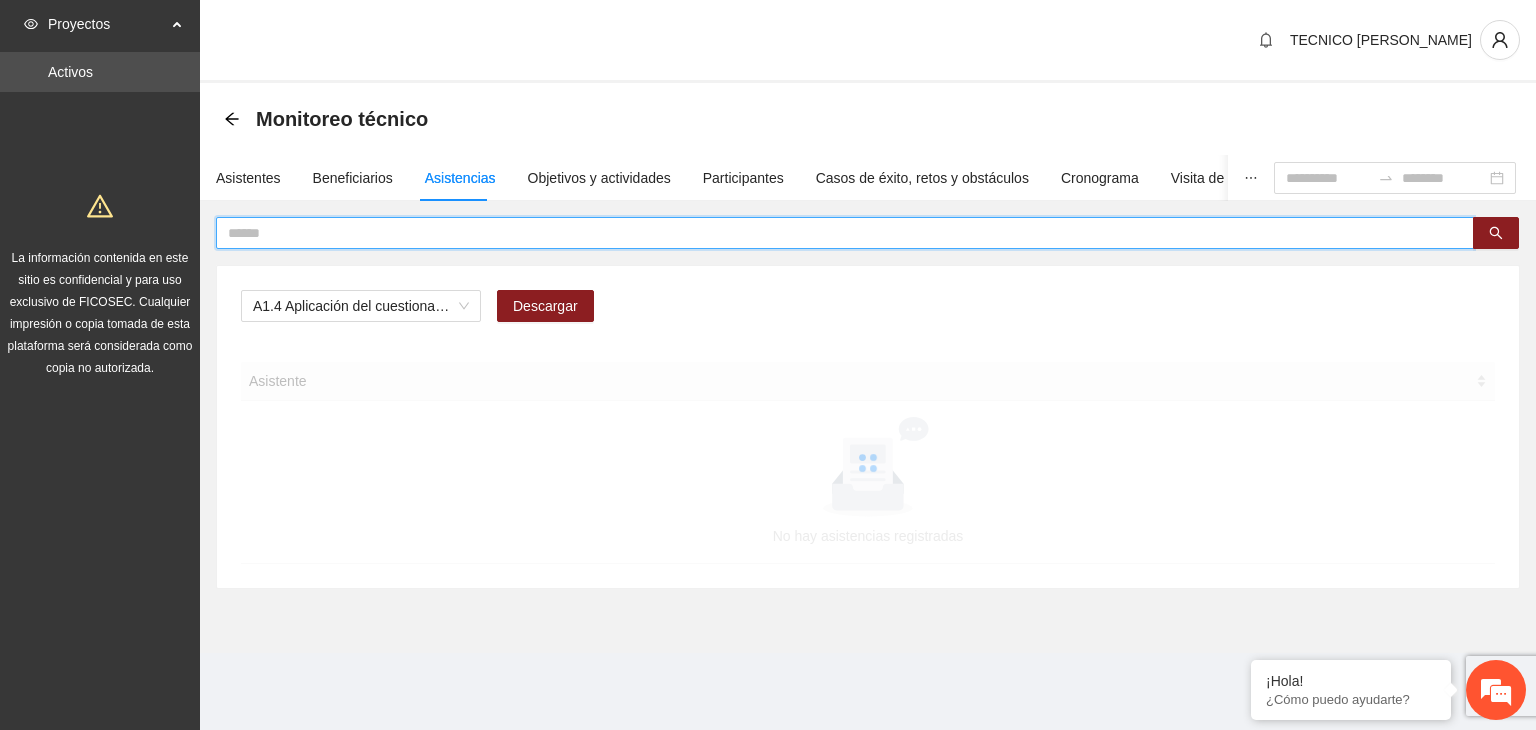 click at bounding box center [837, 233] 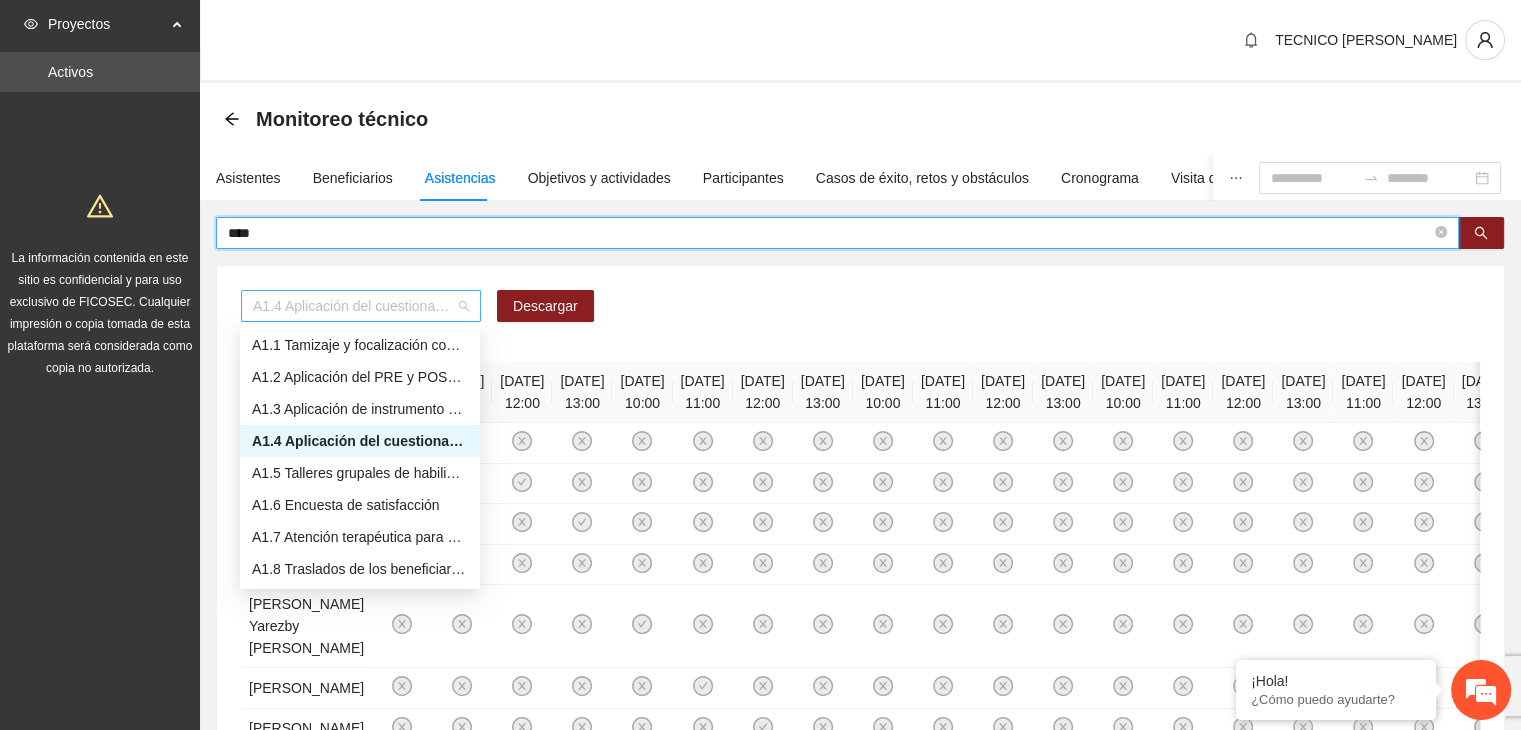 click on "A1.4 Aplicación del cuestionario MENA PRE y POST" at bounding box center [361, 306] 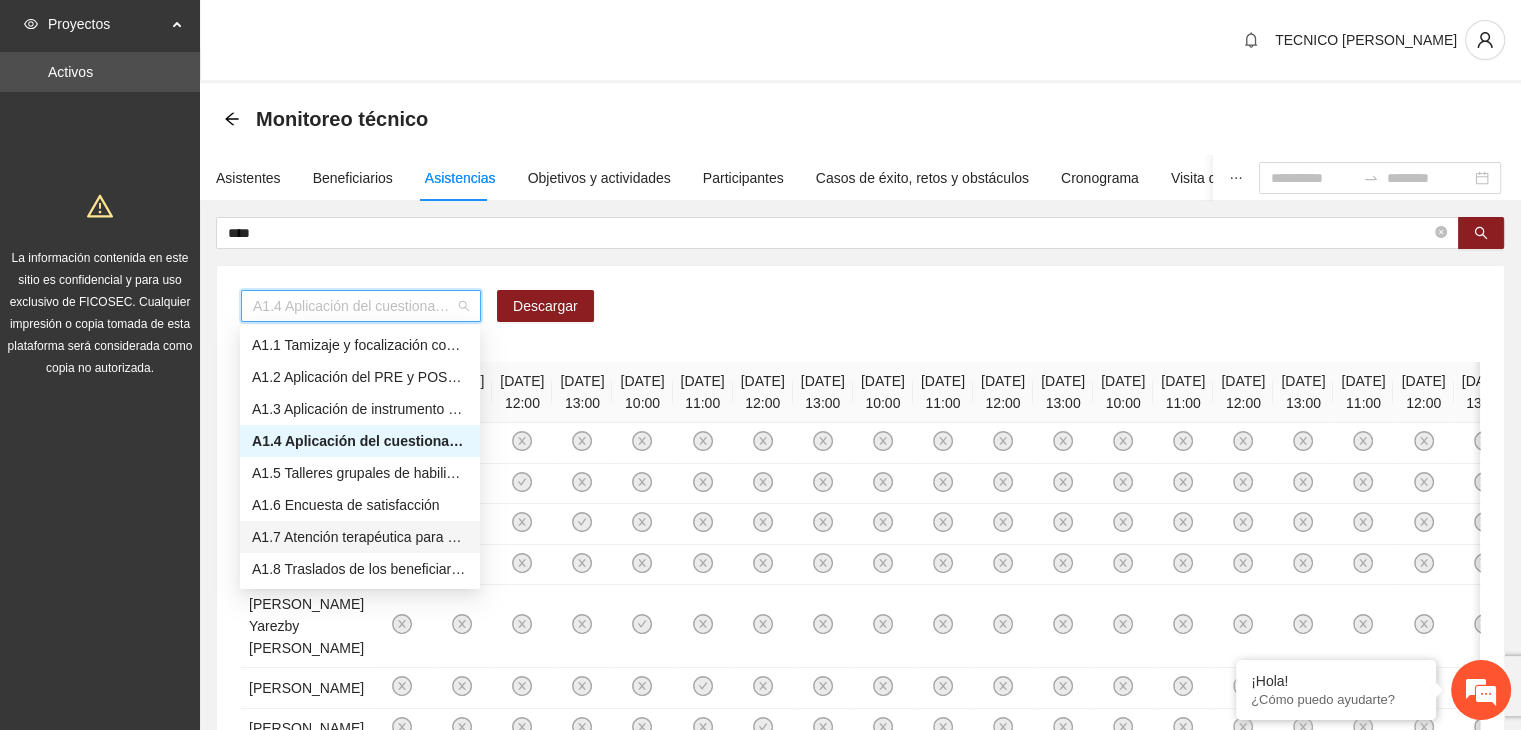 click on "A1.7 Atención terapéutica para el incremento de habilidades socioemocionales a NNAyJ que presentan bajo manejo y control de emociones." at bounding box center [360, 537] 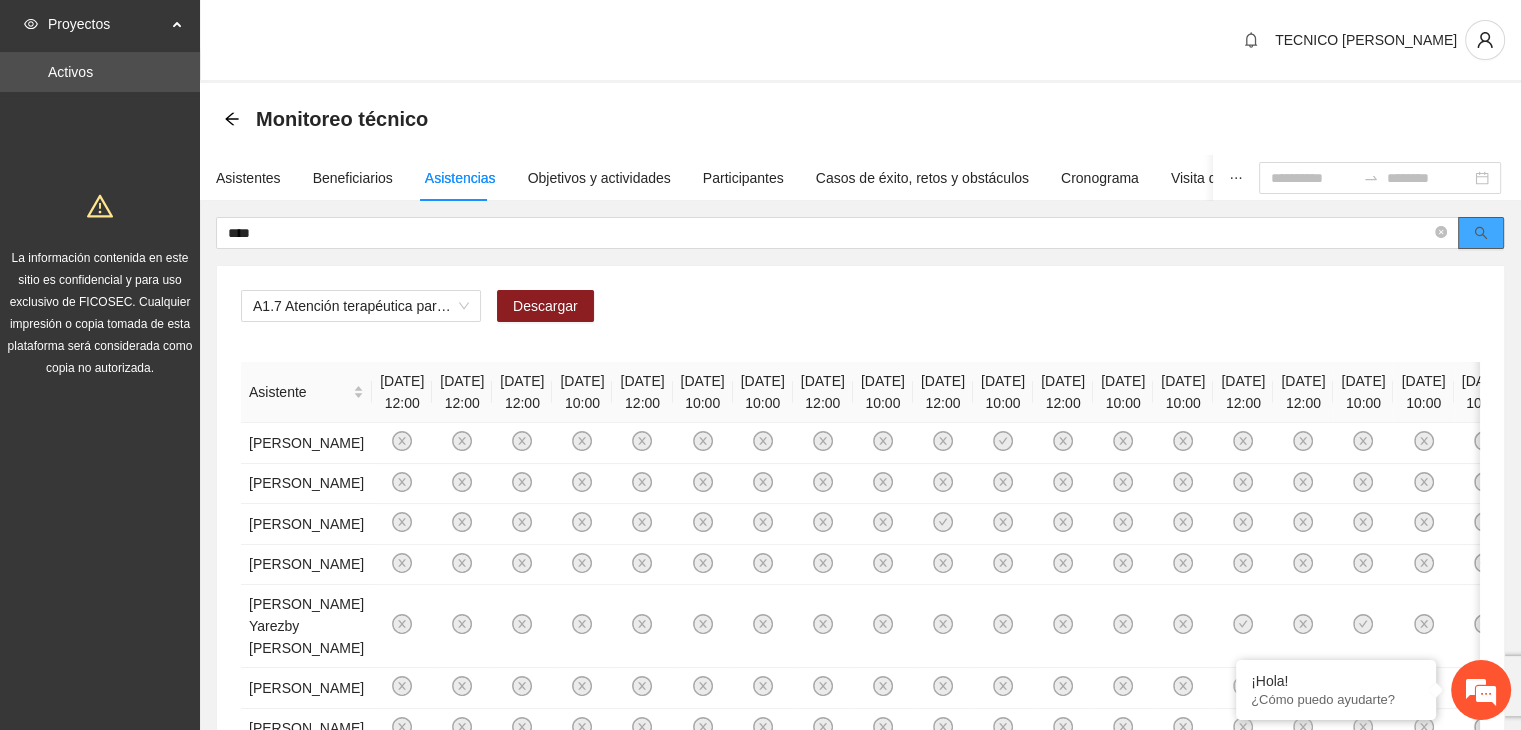 click at bounding box center [1481, 234] 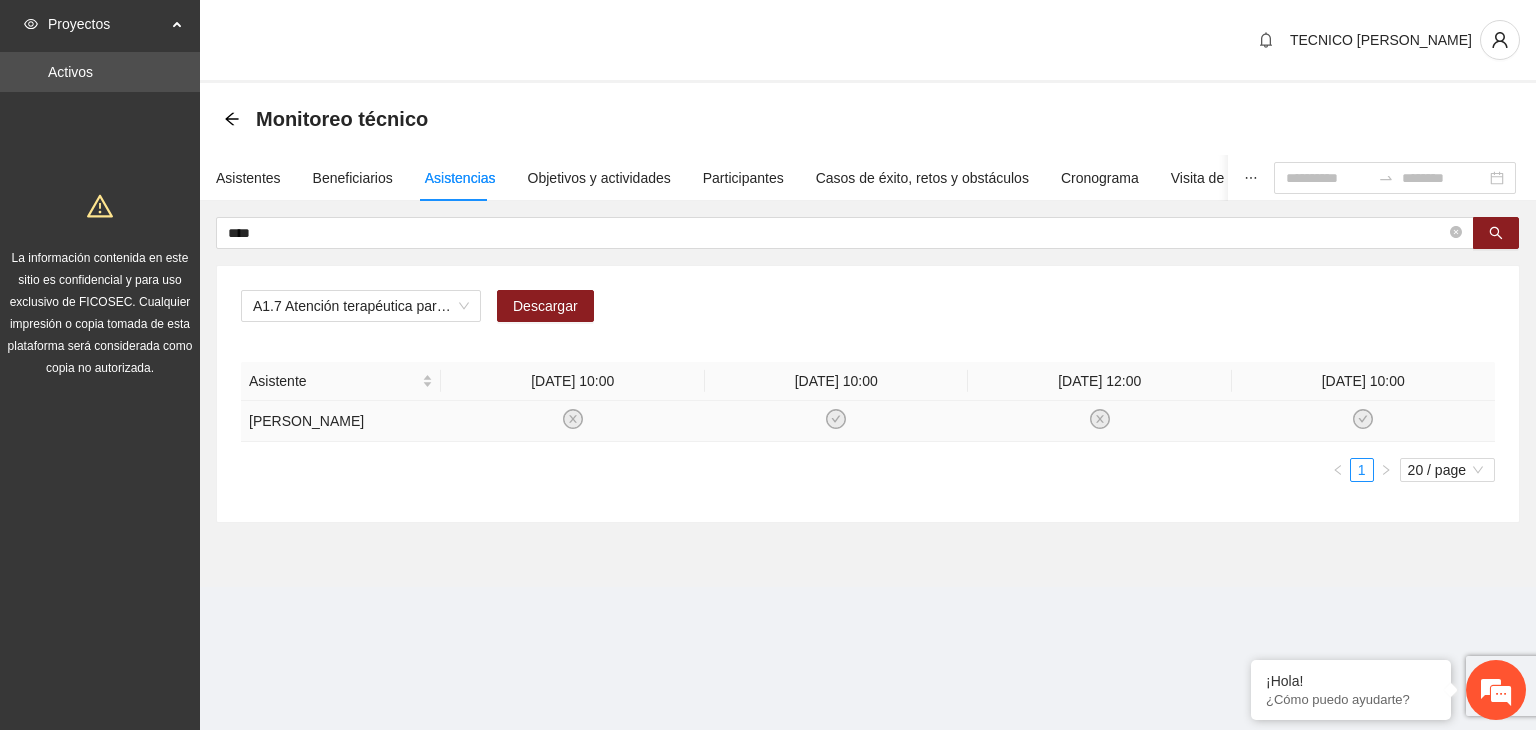 click 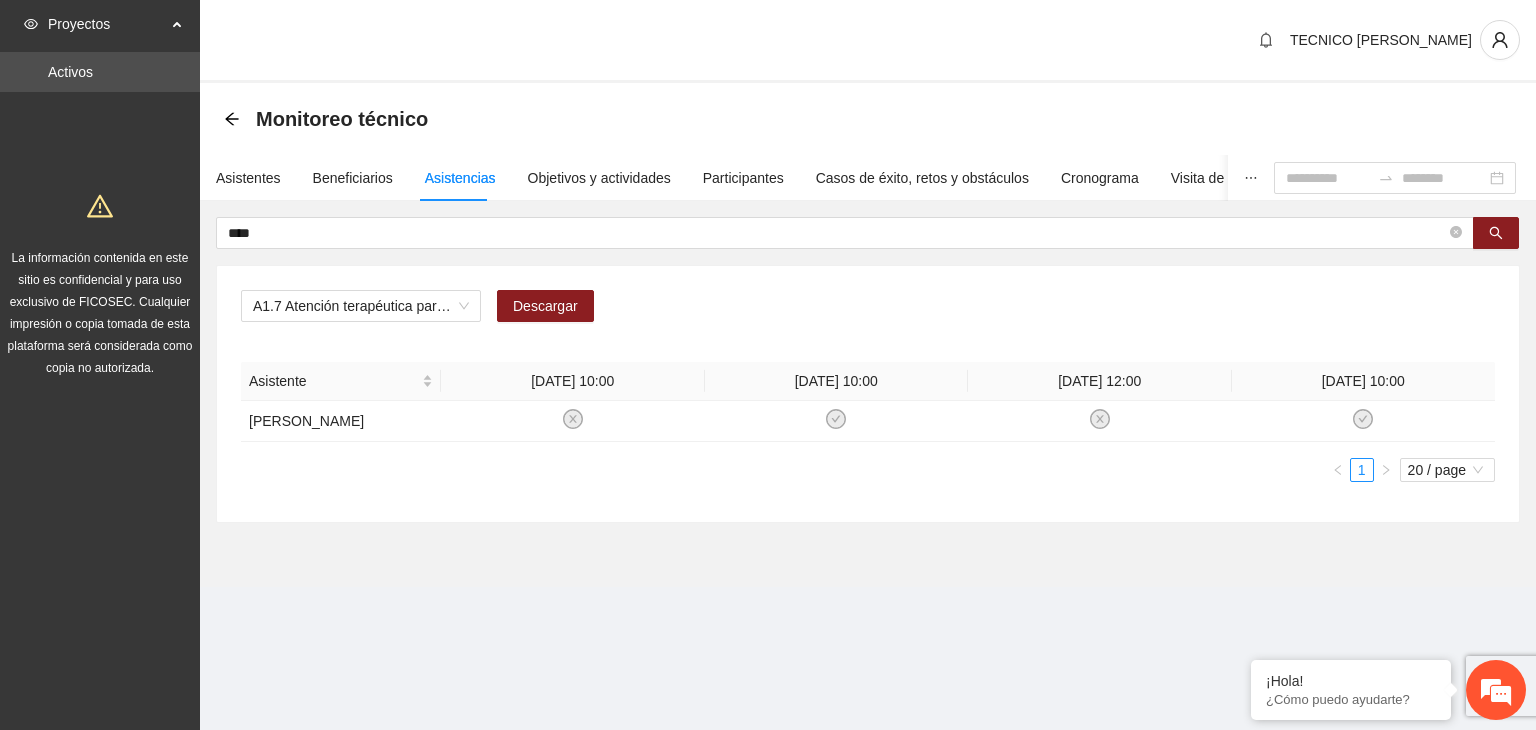click on "1 20 / page" at bounding box center (868, 470) 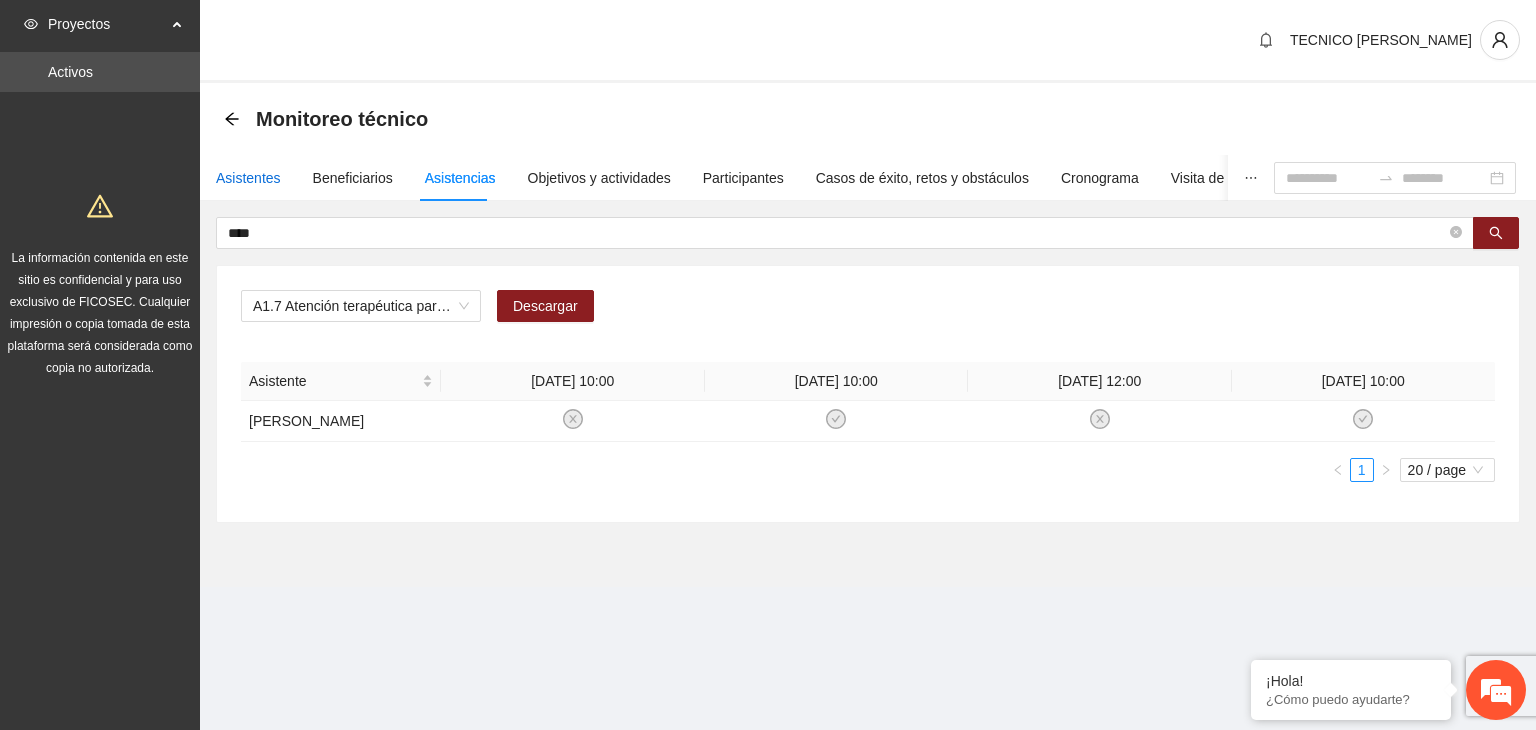 click on "Asistentes" at bounding box center [248, 178] 